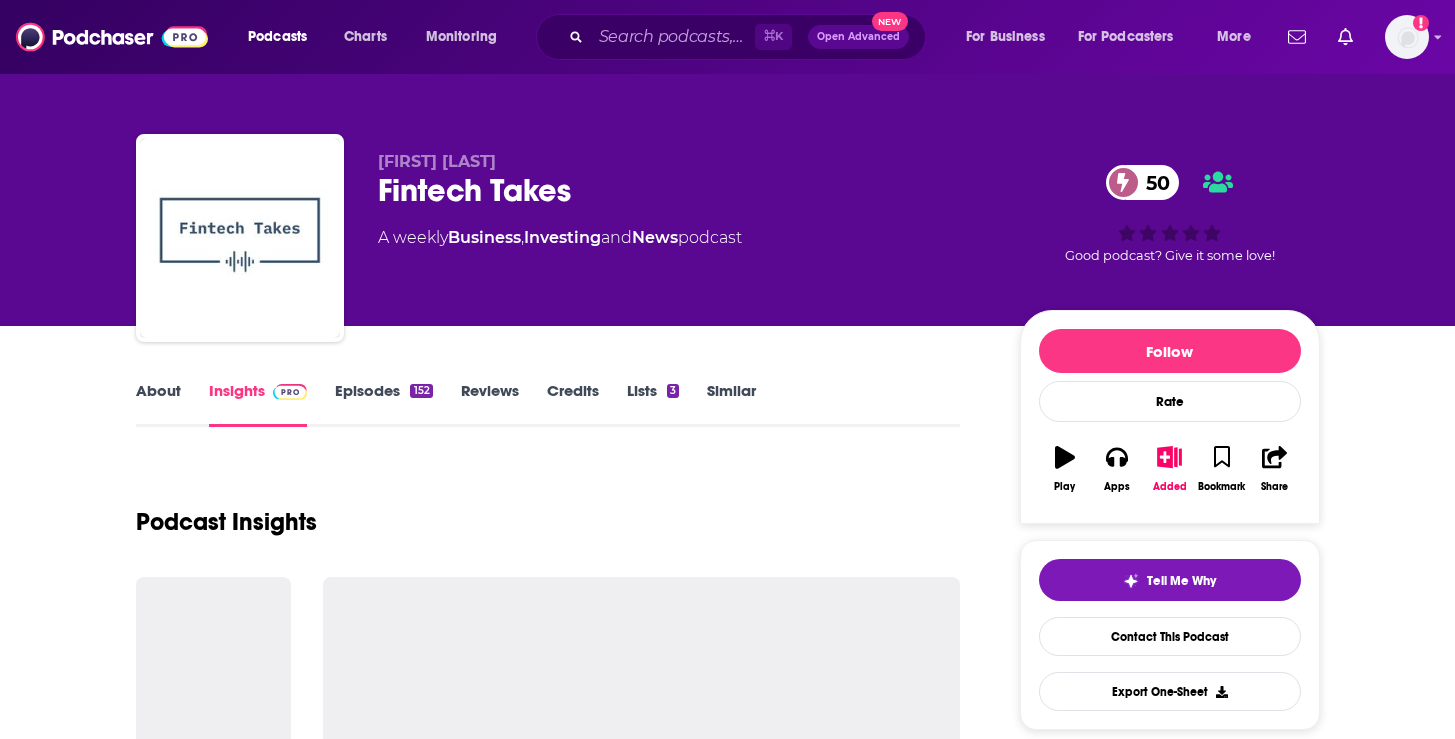 scroll, scrollTop: 0, scrollLeft: 0, axis: both 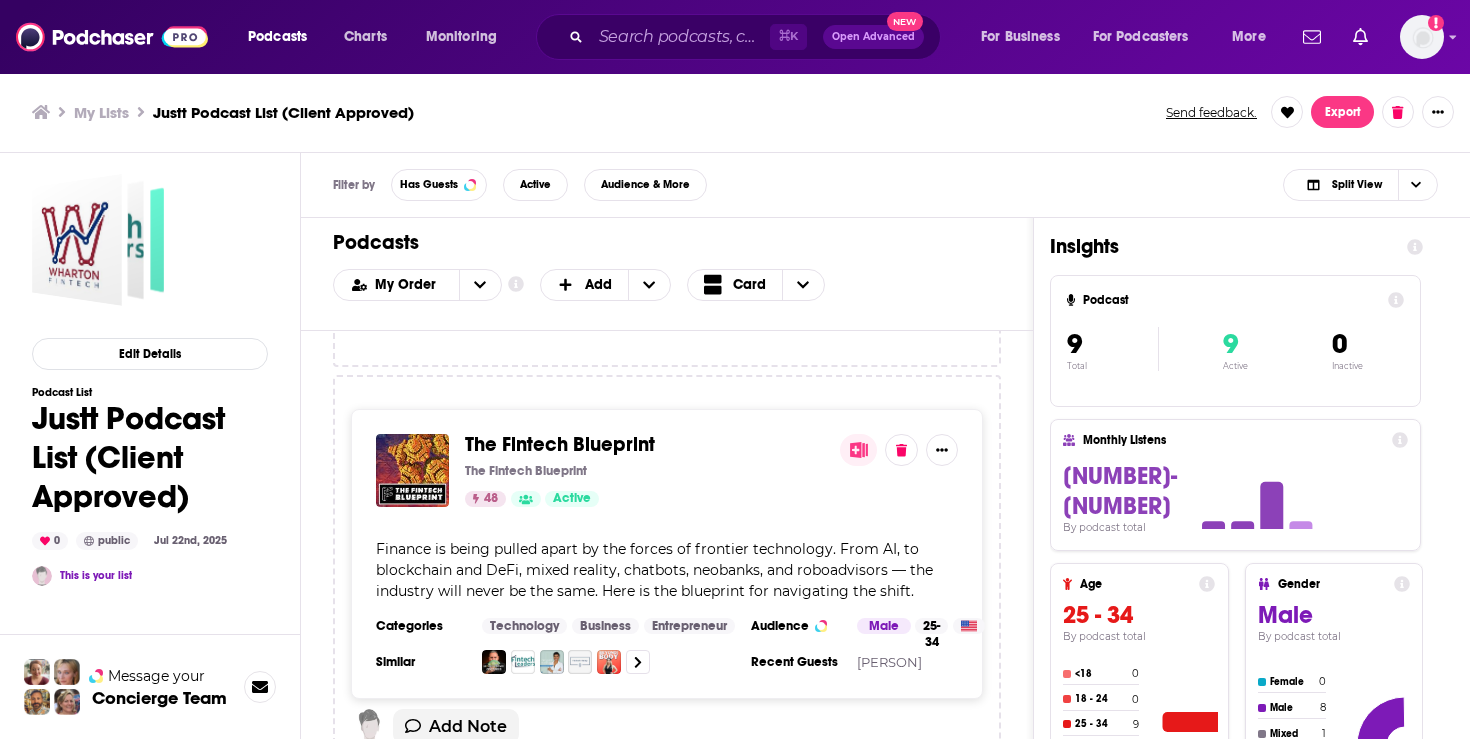 click on "The Fintech Blueprint" at bounding box center [560, 444] 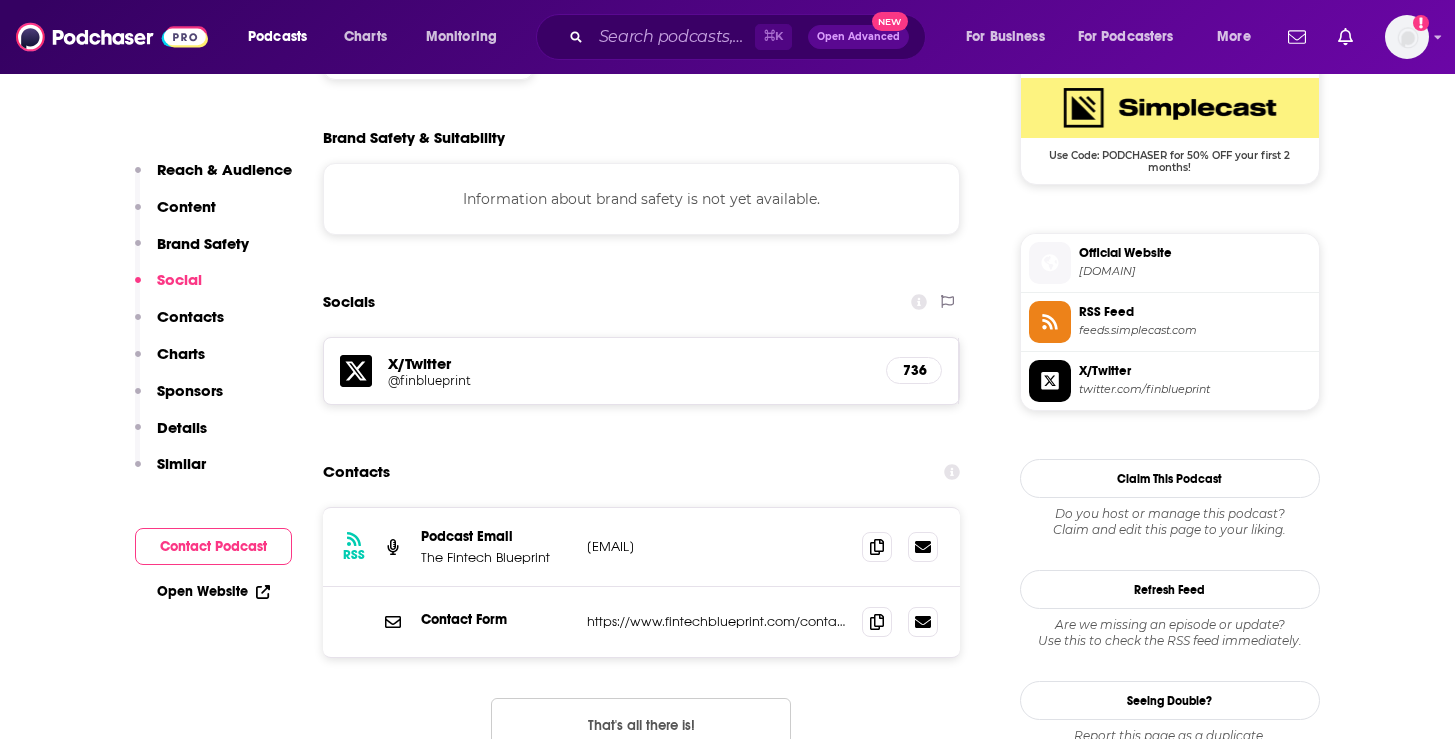 scroll, scrollTop: 1647, scrollLeft: 0, axis: vertical 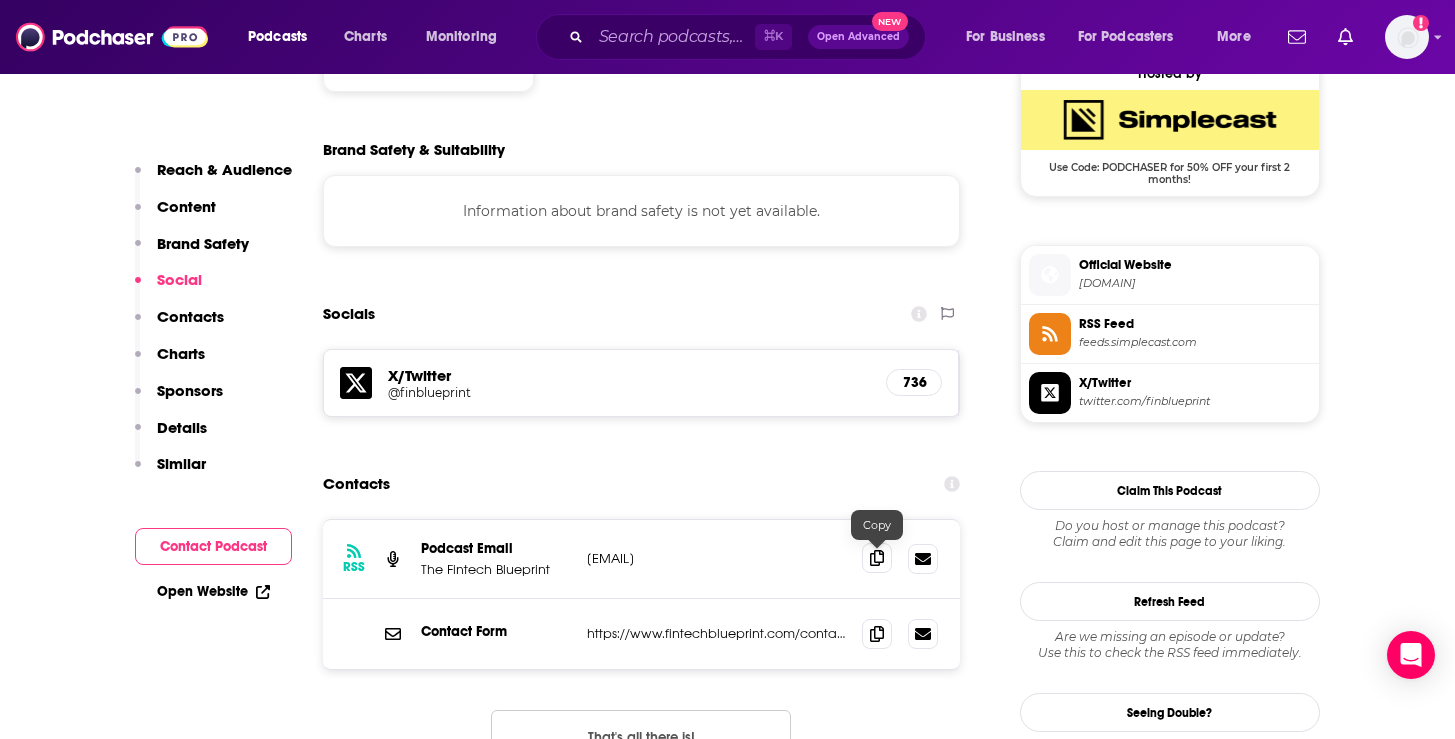 click at bounding box center (877, 558) 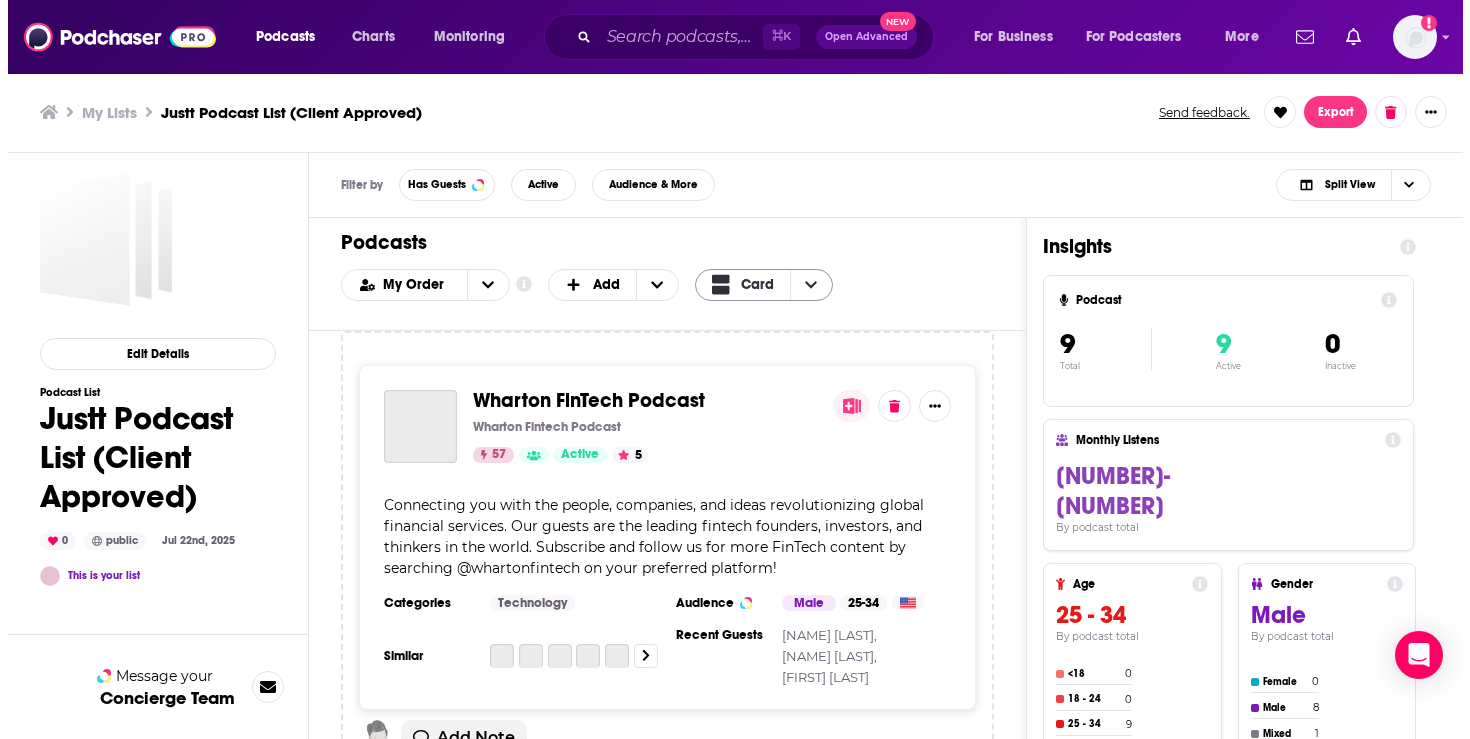 scroll, scrollTop: 0, scrollLeft: 0, axis: both 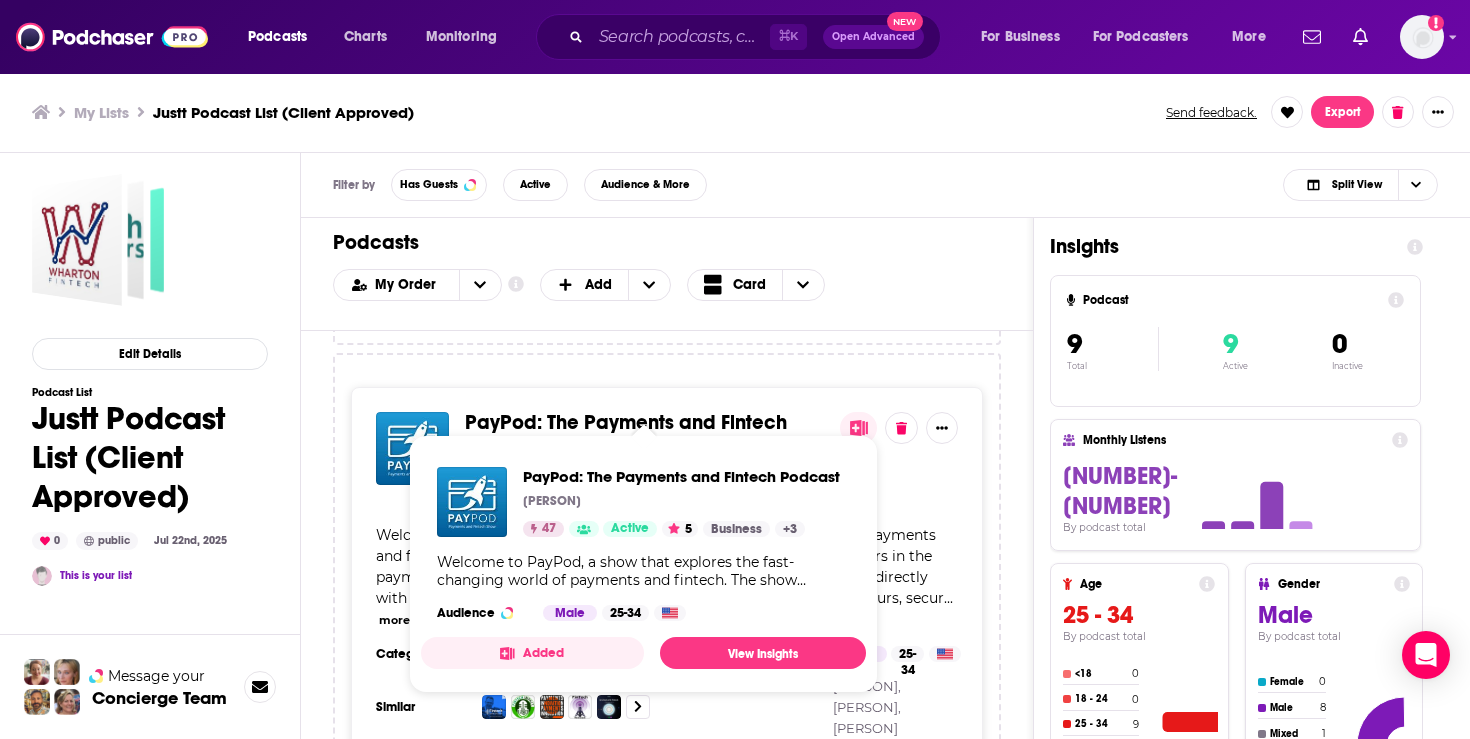 click on "PayPod: The Payments and Fintech Podcast" at bounding box center [626, 433] 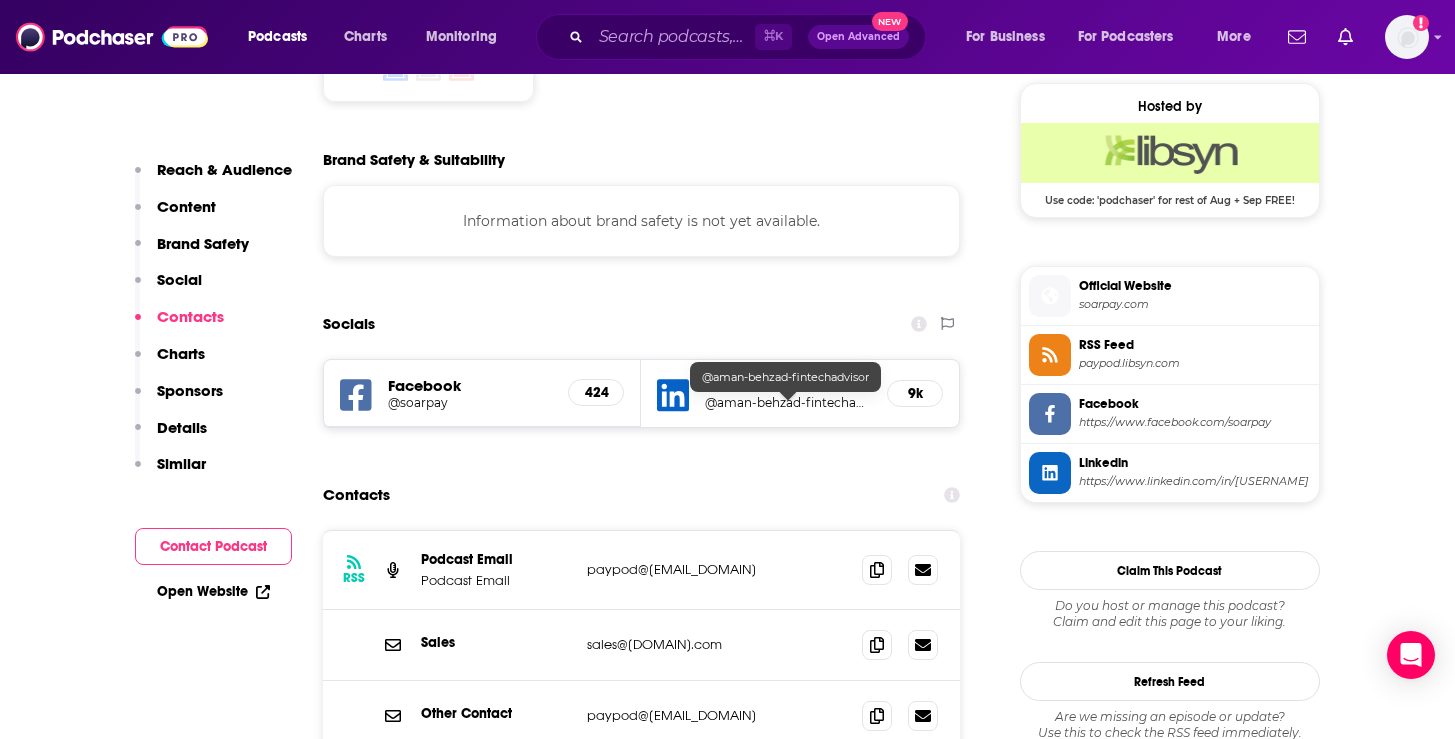 scroll, scrollTop: 1885, scrollLeft: 0, axis: vertical 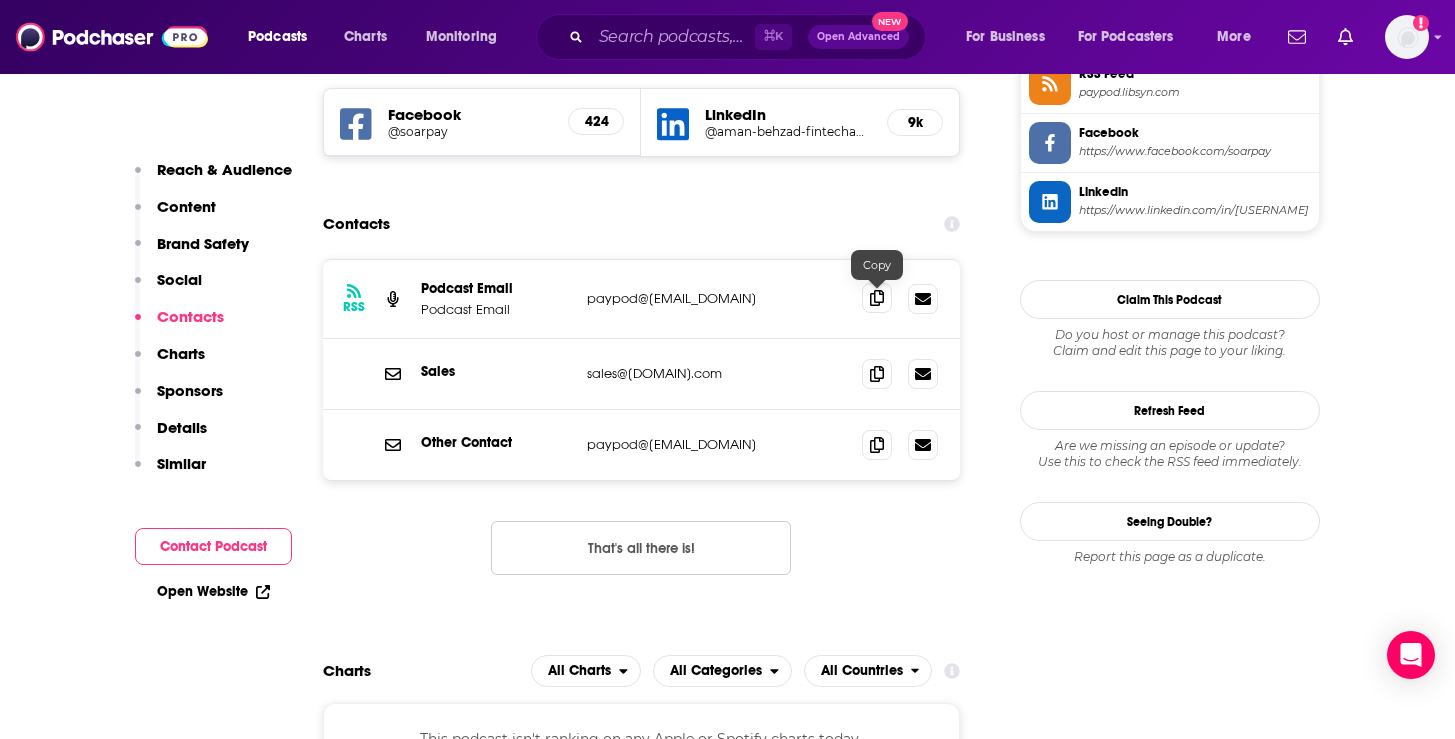 click 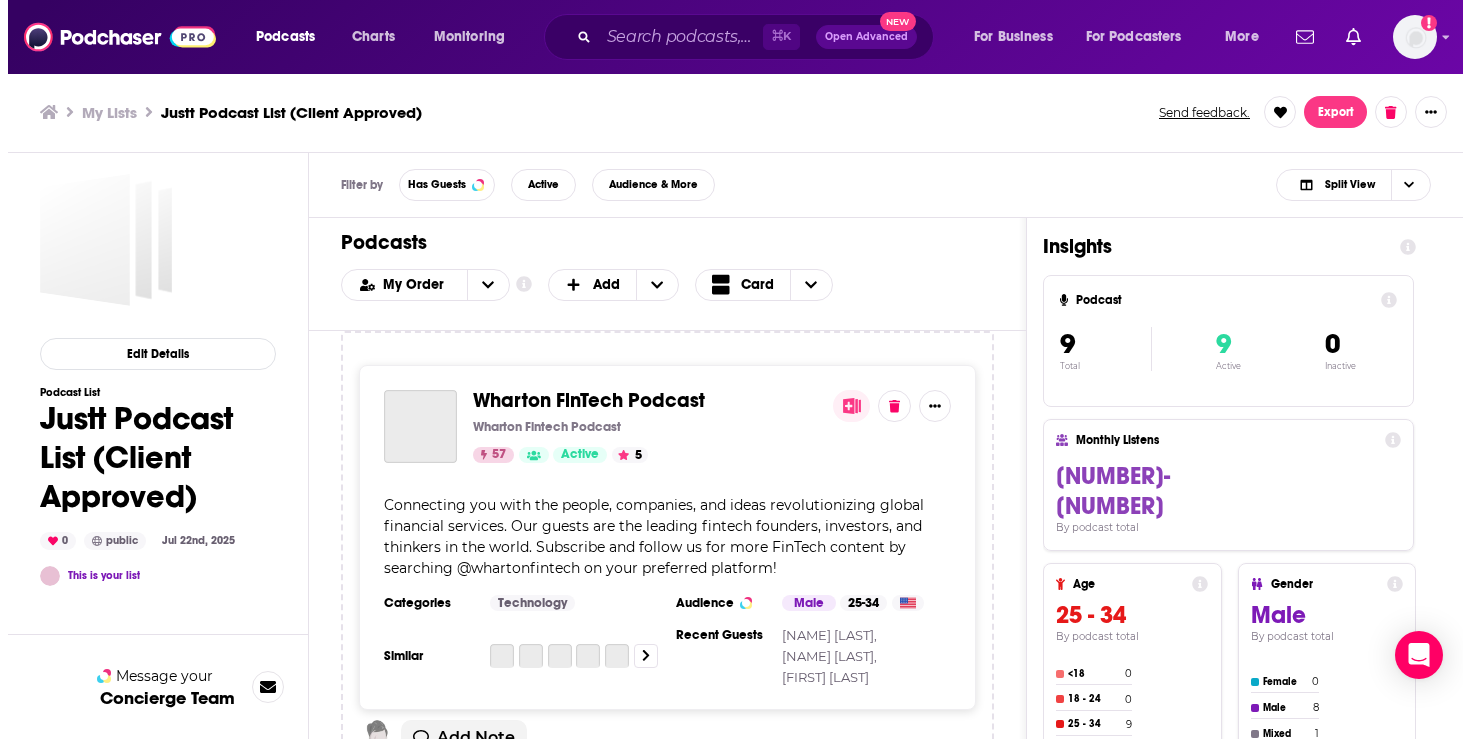 scroll, scrollTop: 0, scrollLeft: 0, axis: both 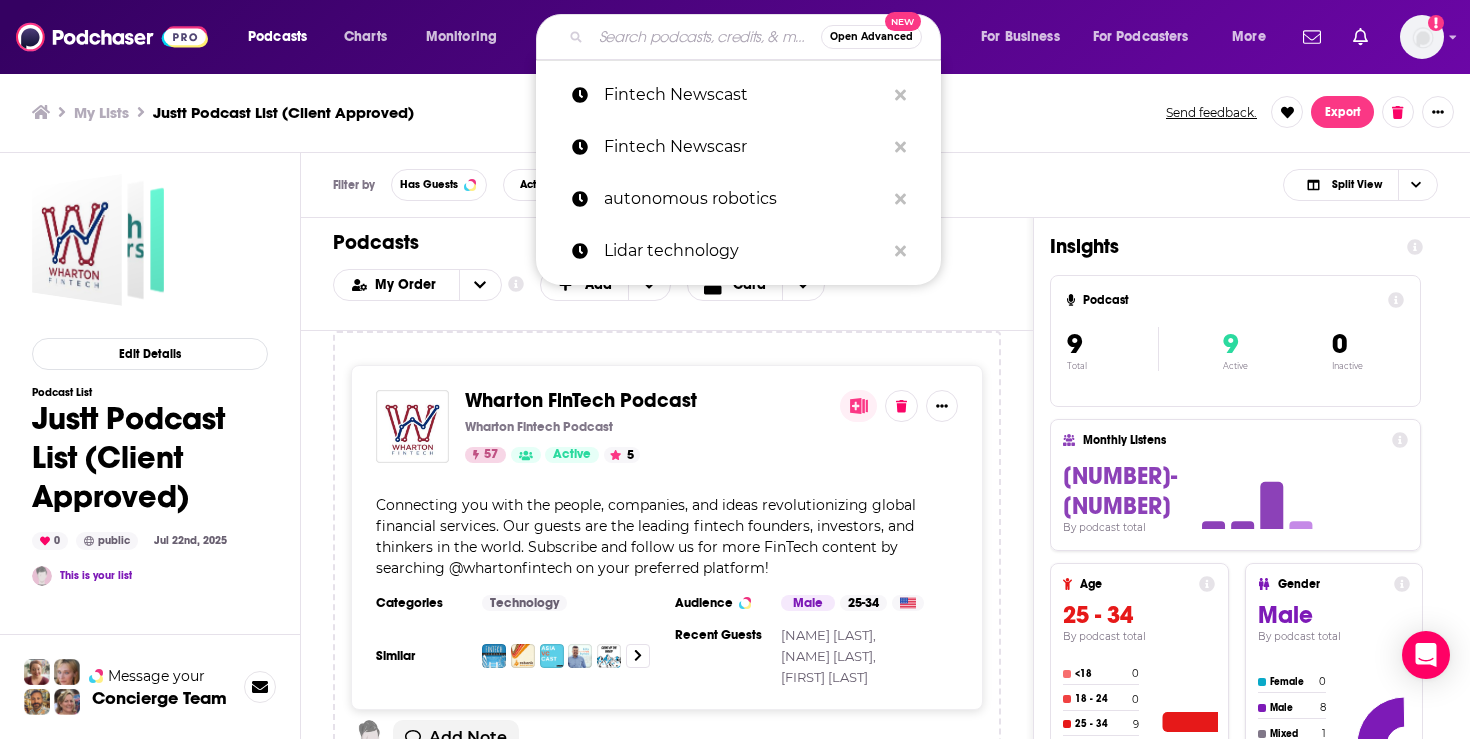 click at bounding box center [706, 37] 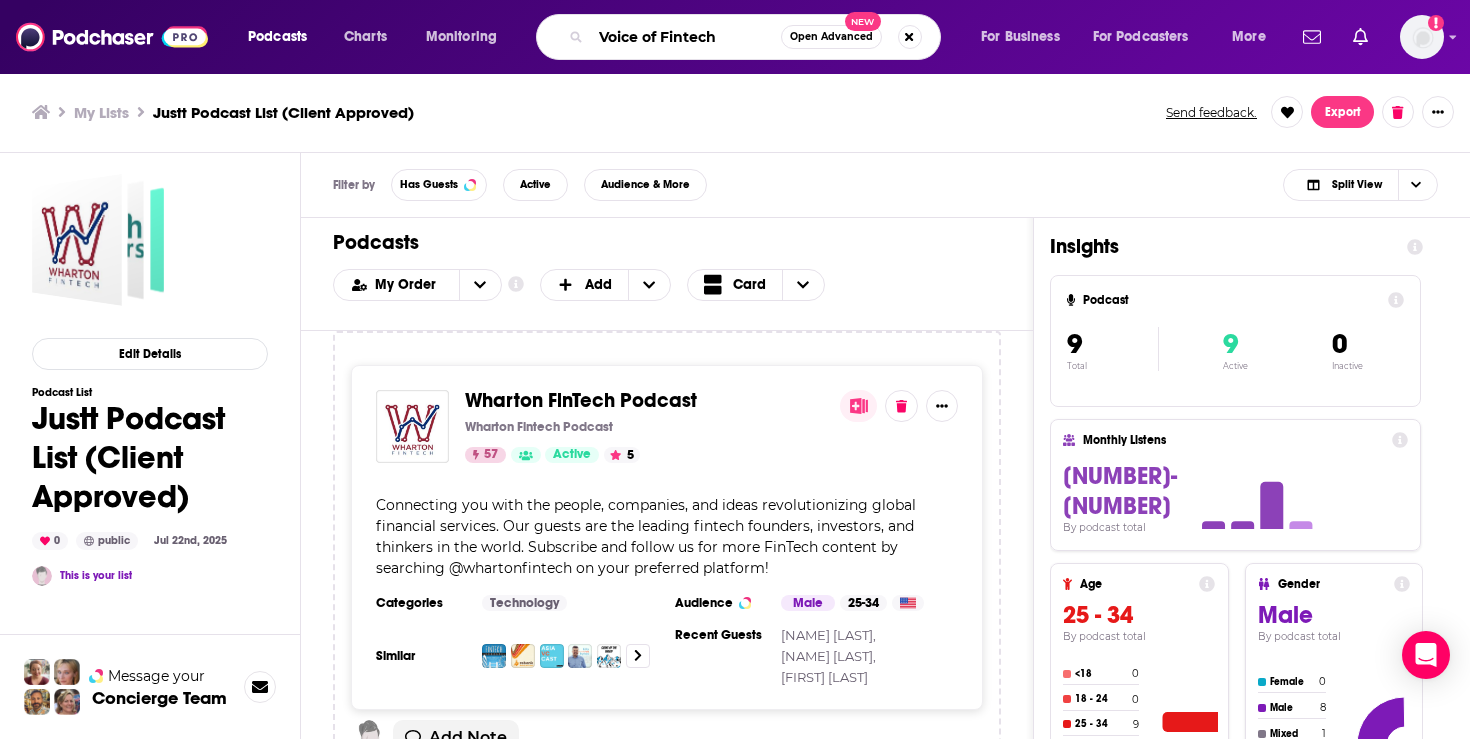 type on "Voice of Fintech" 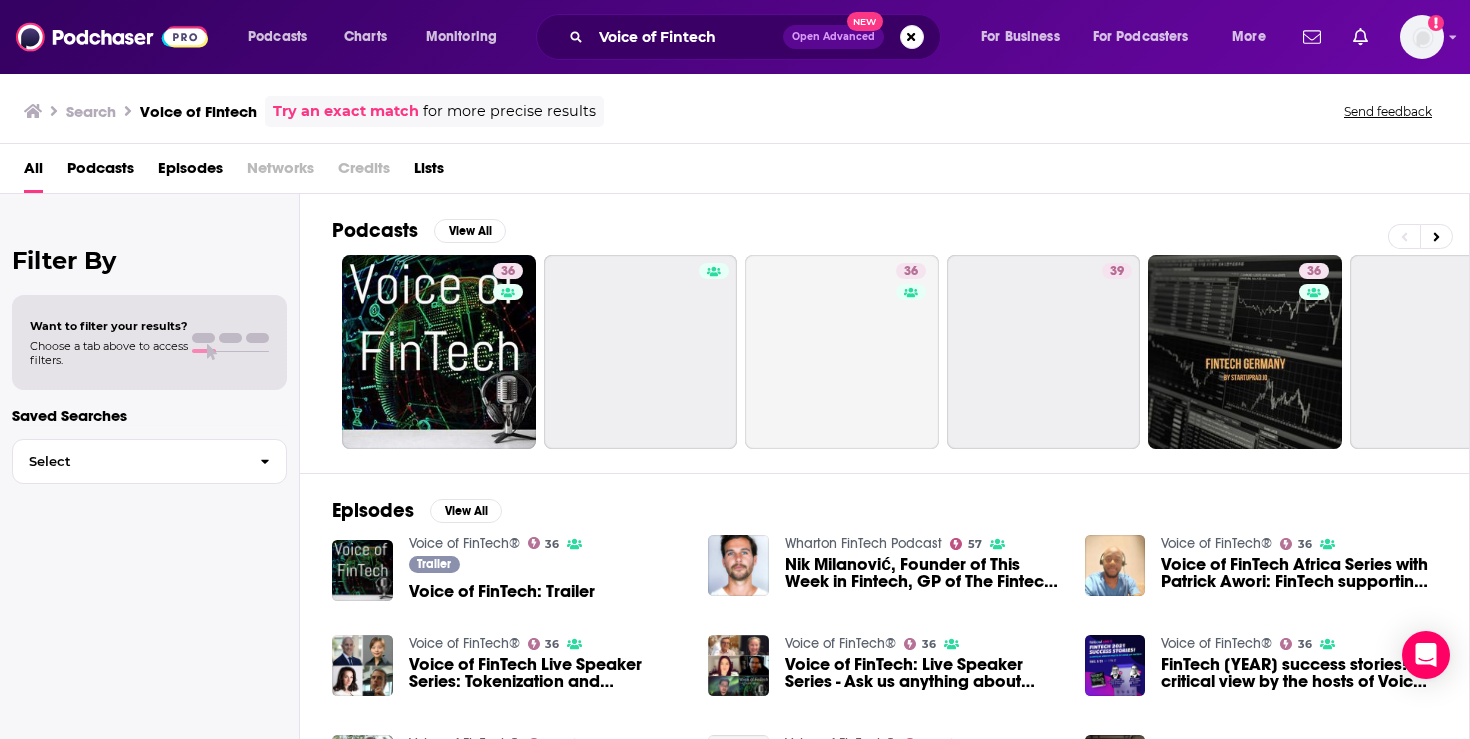 click on "Episodes" at bounding box center (373, 510) 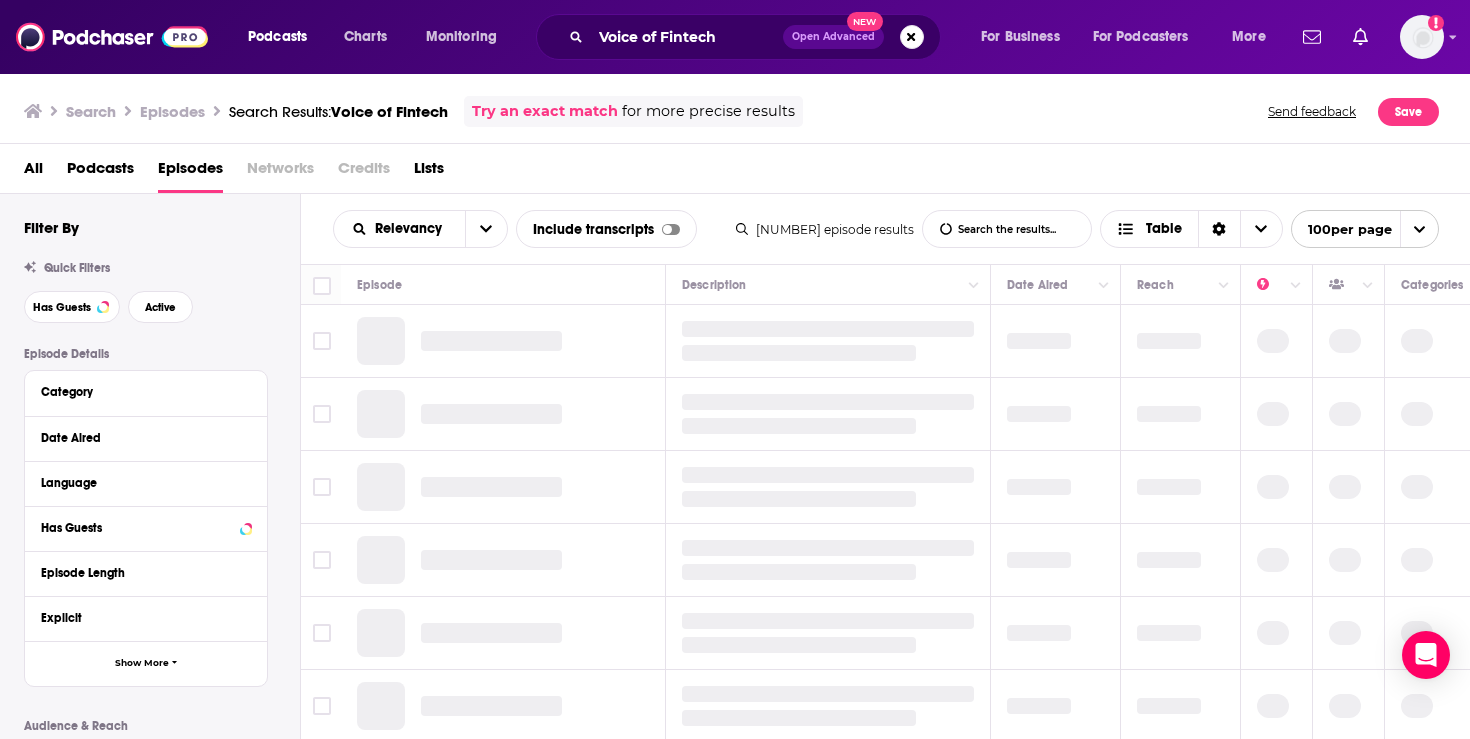 click on "Podcasts" at bounding box center (100, 172) 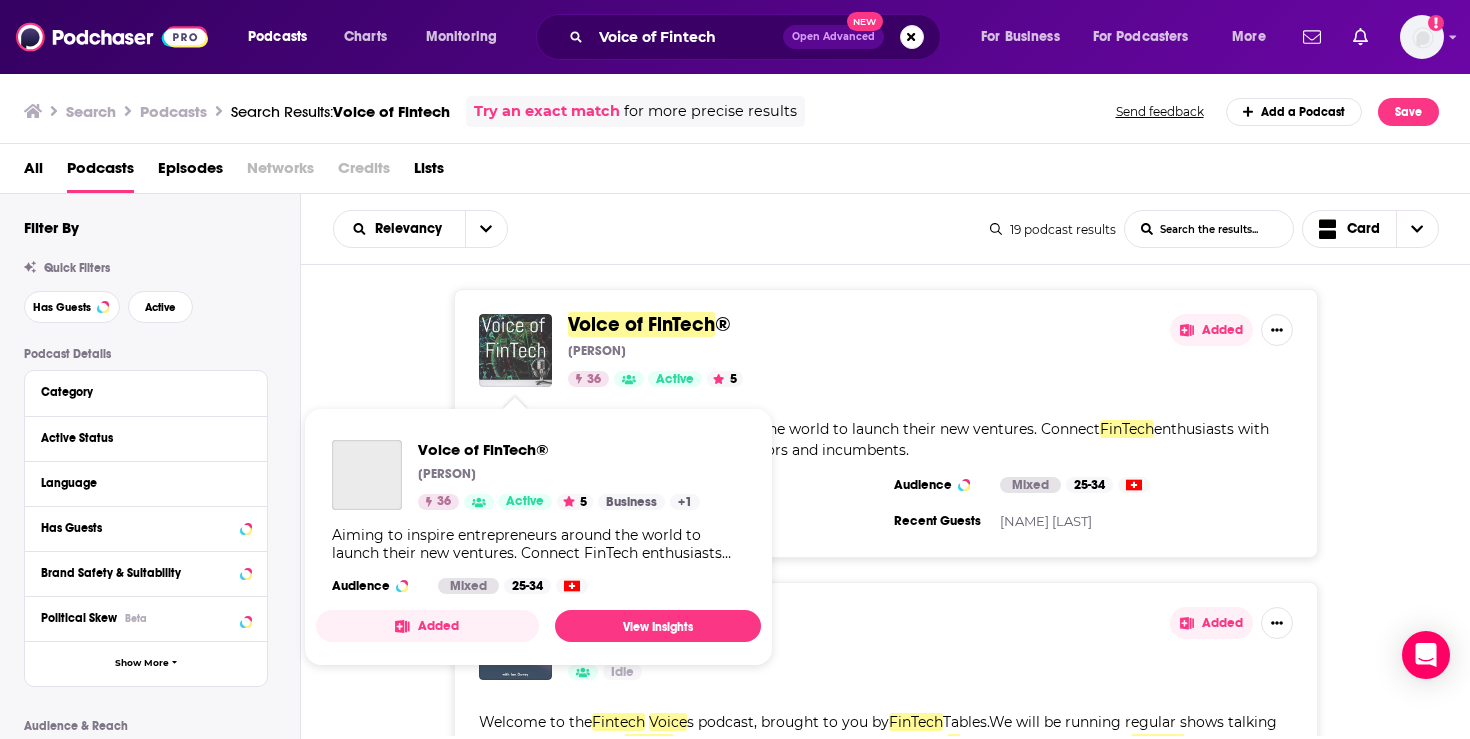 click at bounding box center (515, 350) 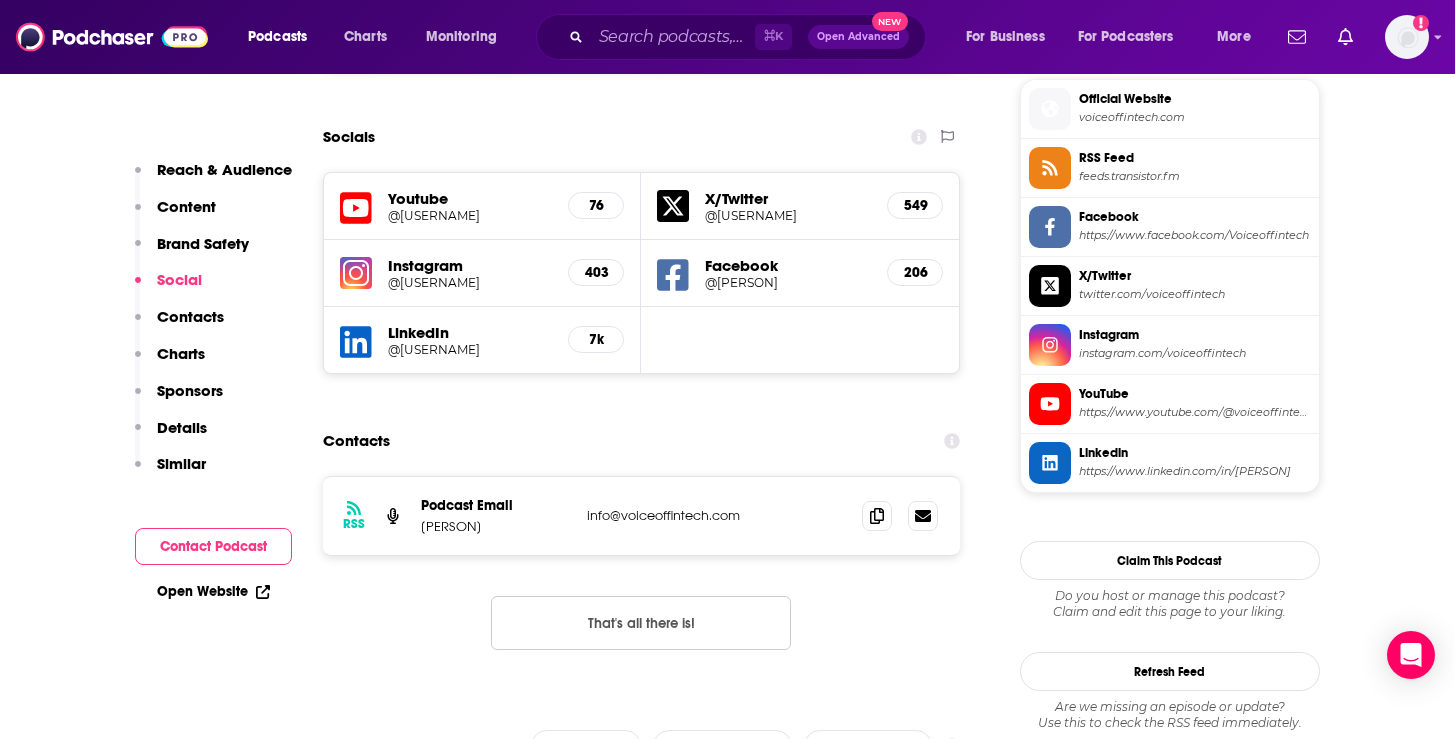 scroll, scrollTop: 1802, scrollLeft: 0, axis: vertical 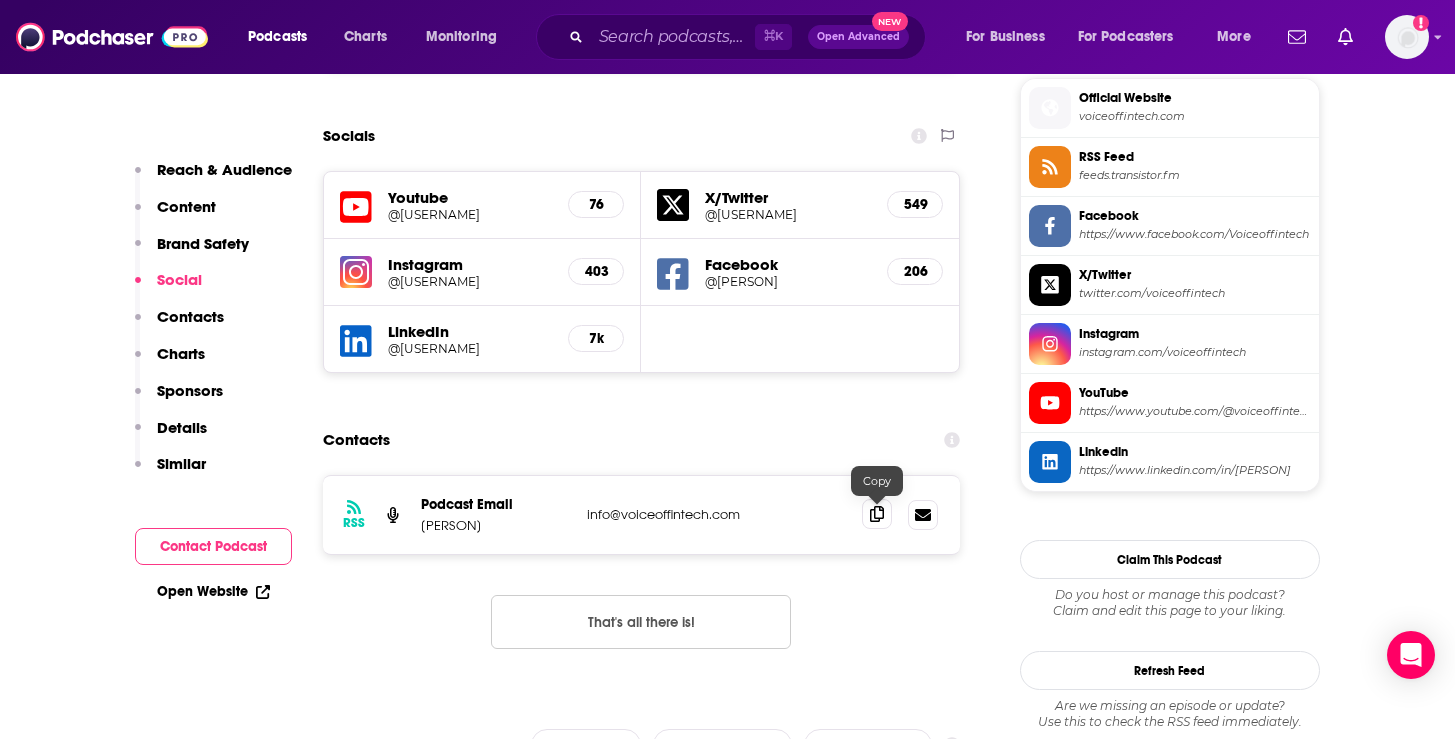 click 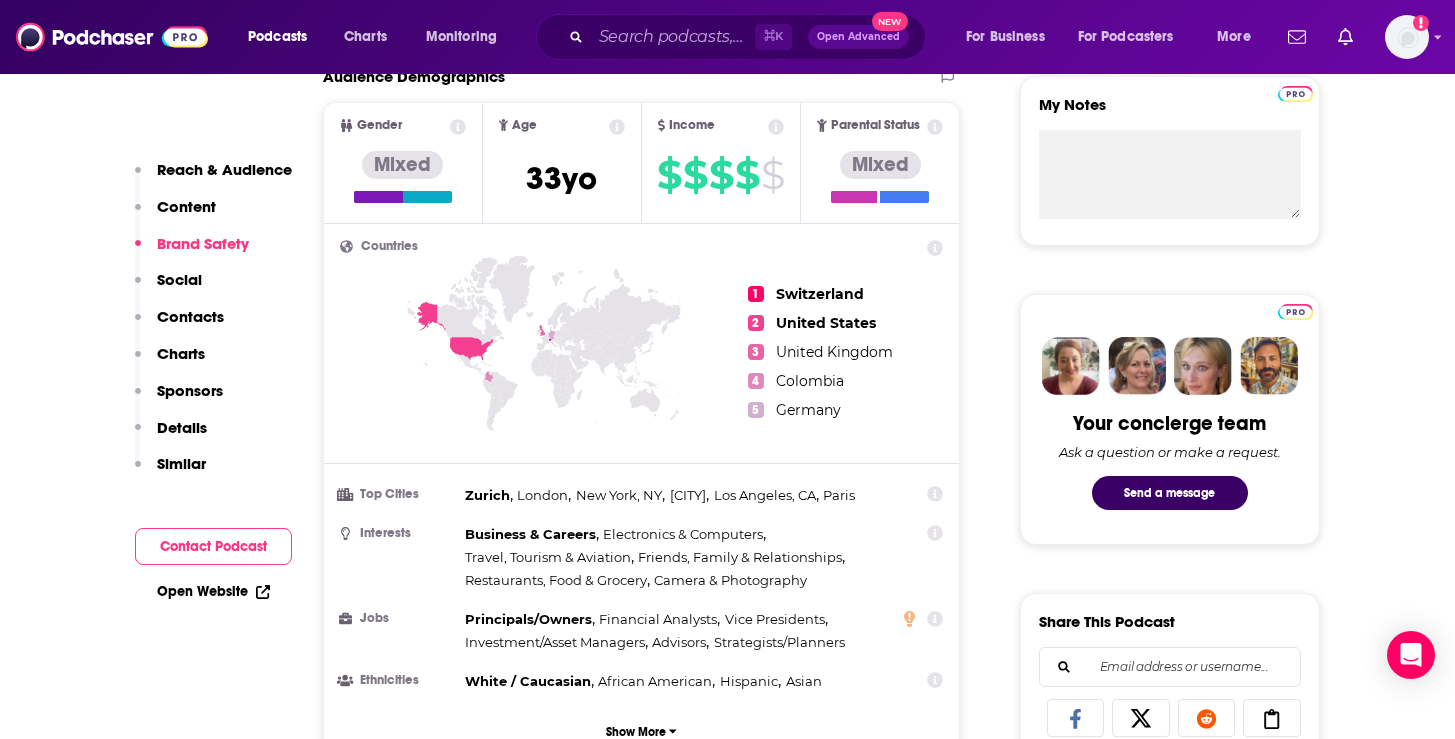 scroll, scrollTop: 222, scrollLeft: 0, axis: vertical 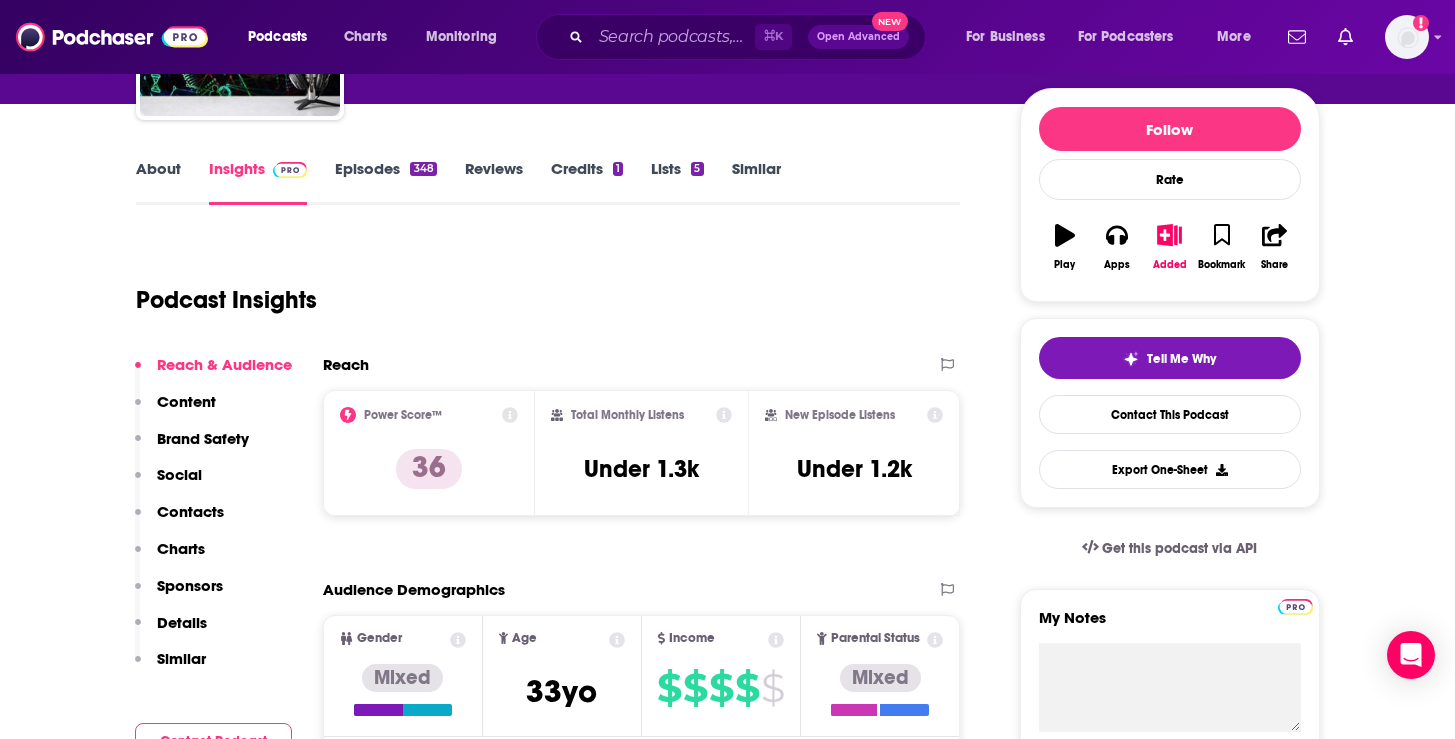 click on "Lists 5" at bounding box center (677, 182) 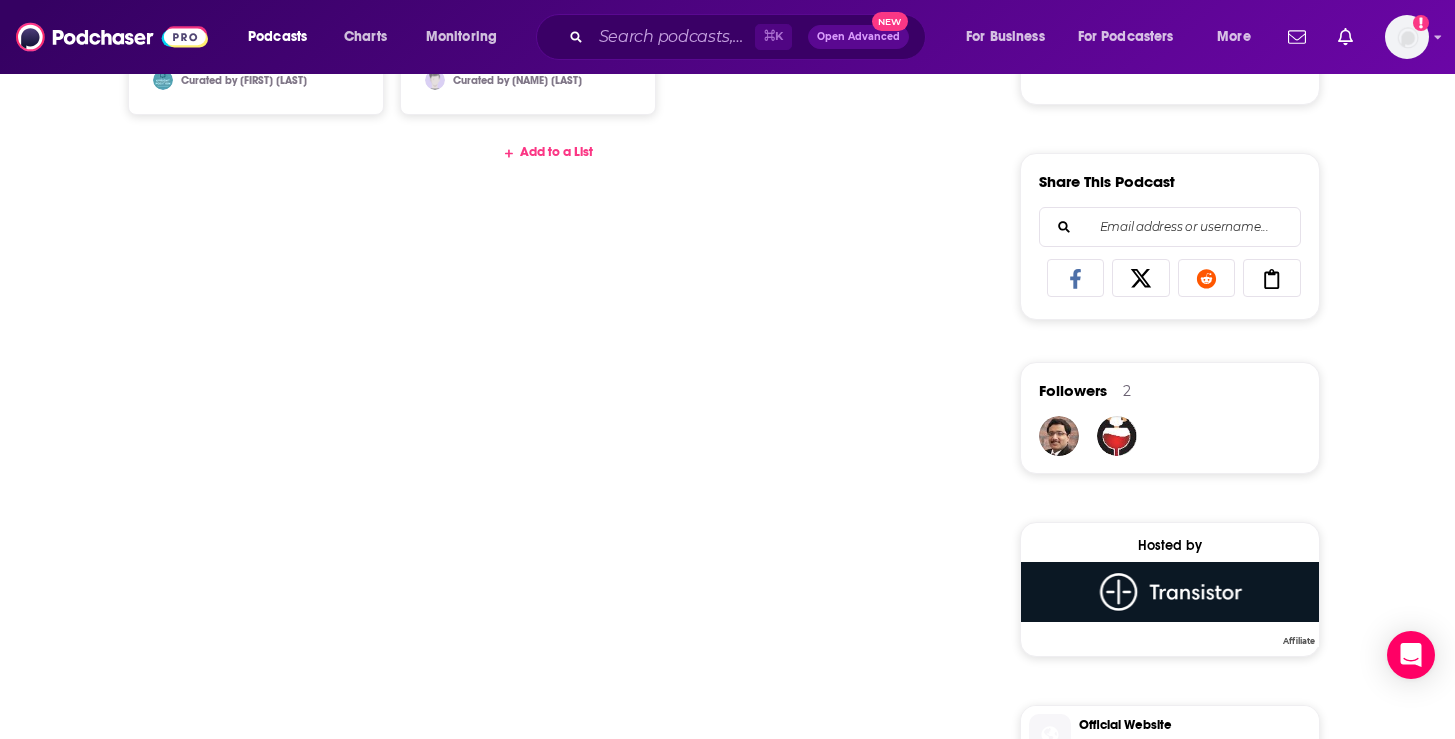scroll, scrollTop: 1182, scrollLeft: 0, axis: vertical 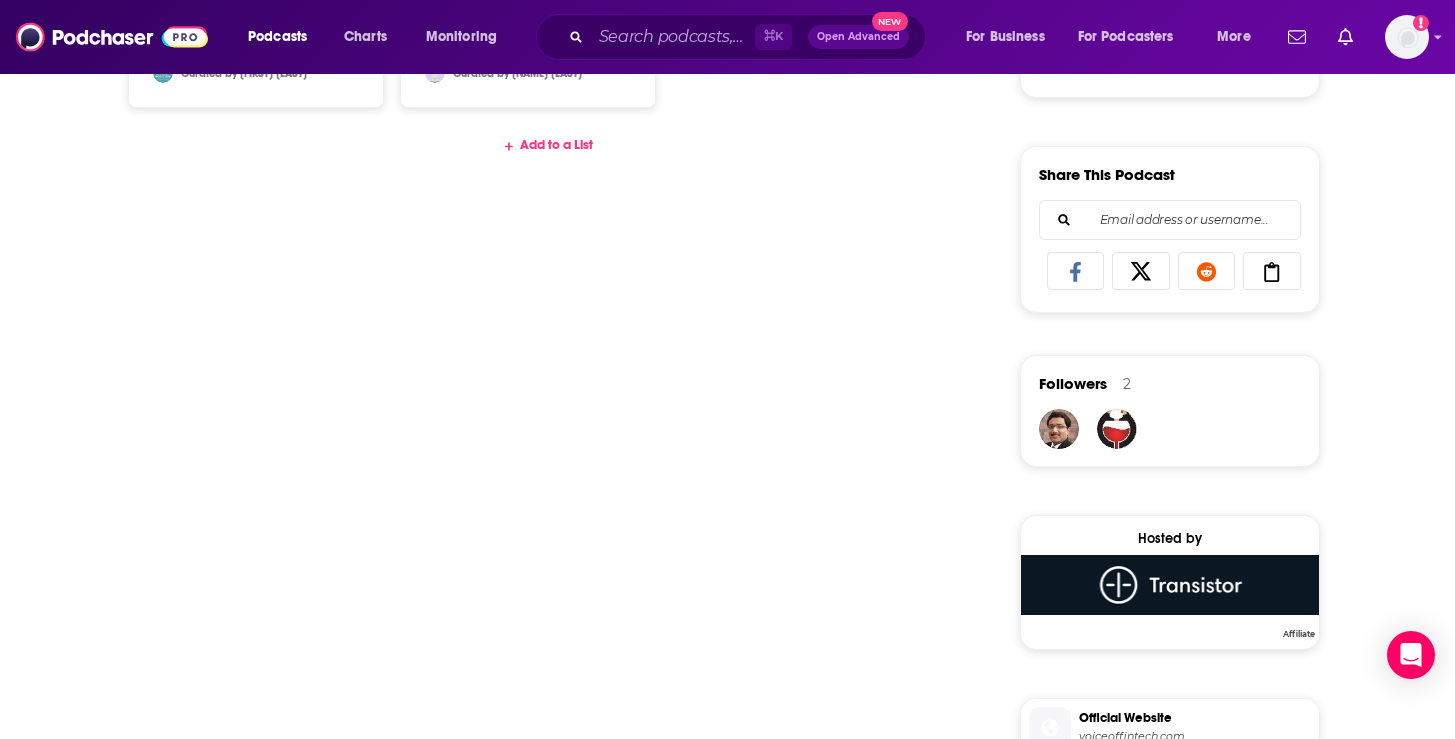 click on "Add to a List" at bounding box center [548, 155] 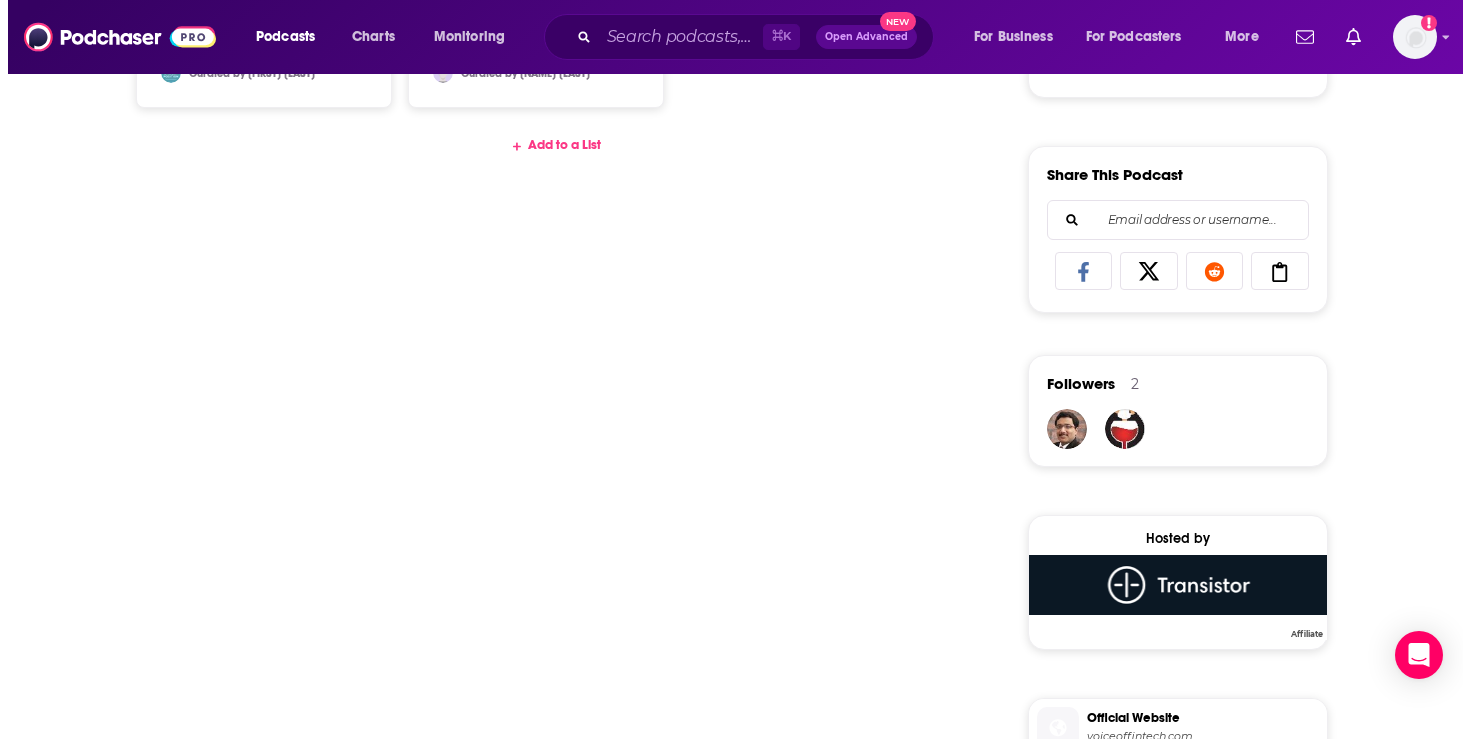 scroll, scrollTop: 0, scrollLeft: 0, axis: both 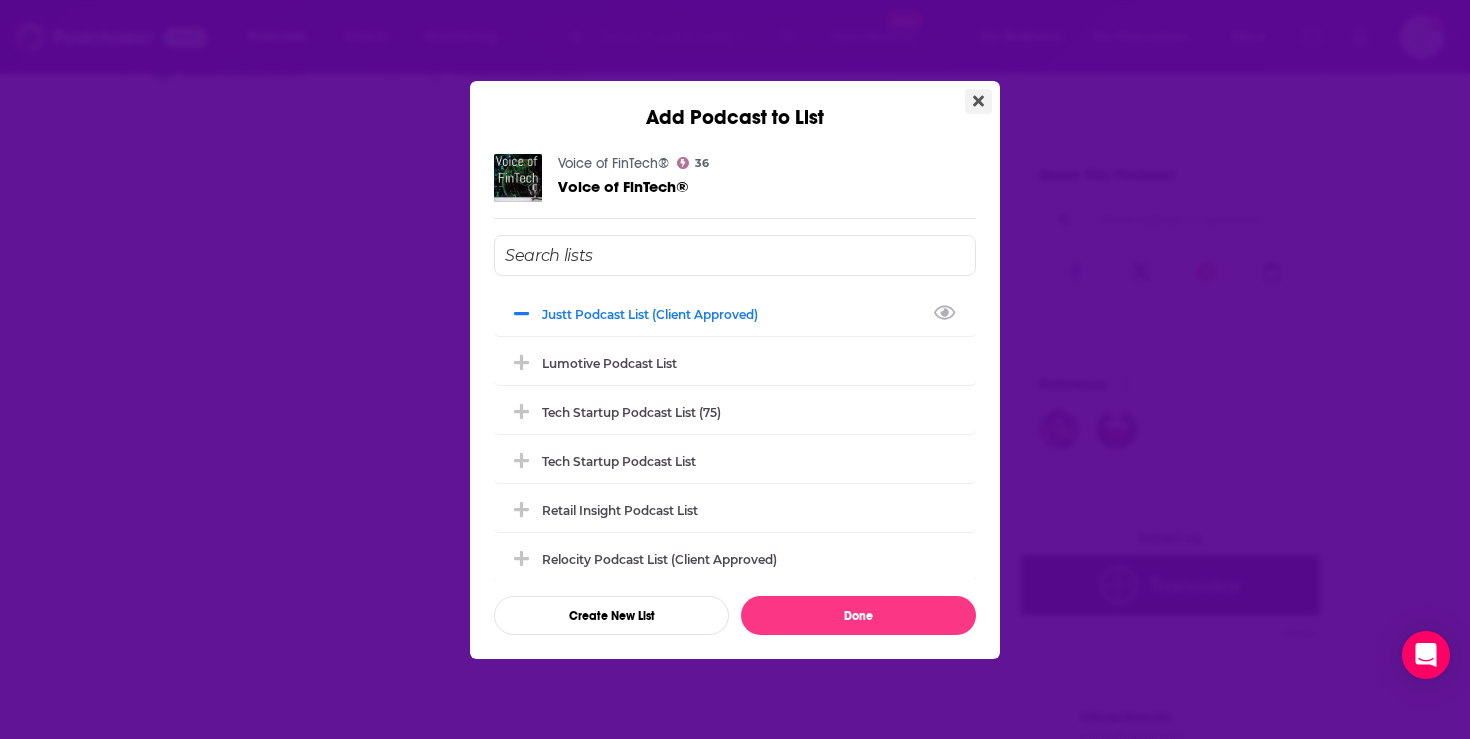 click 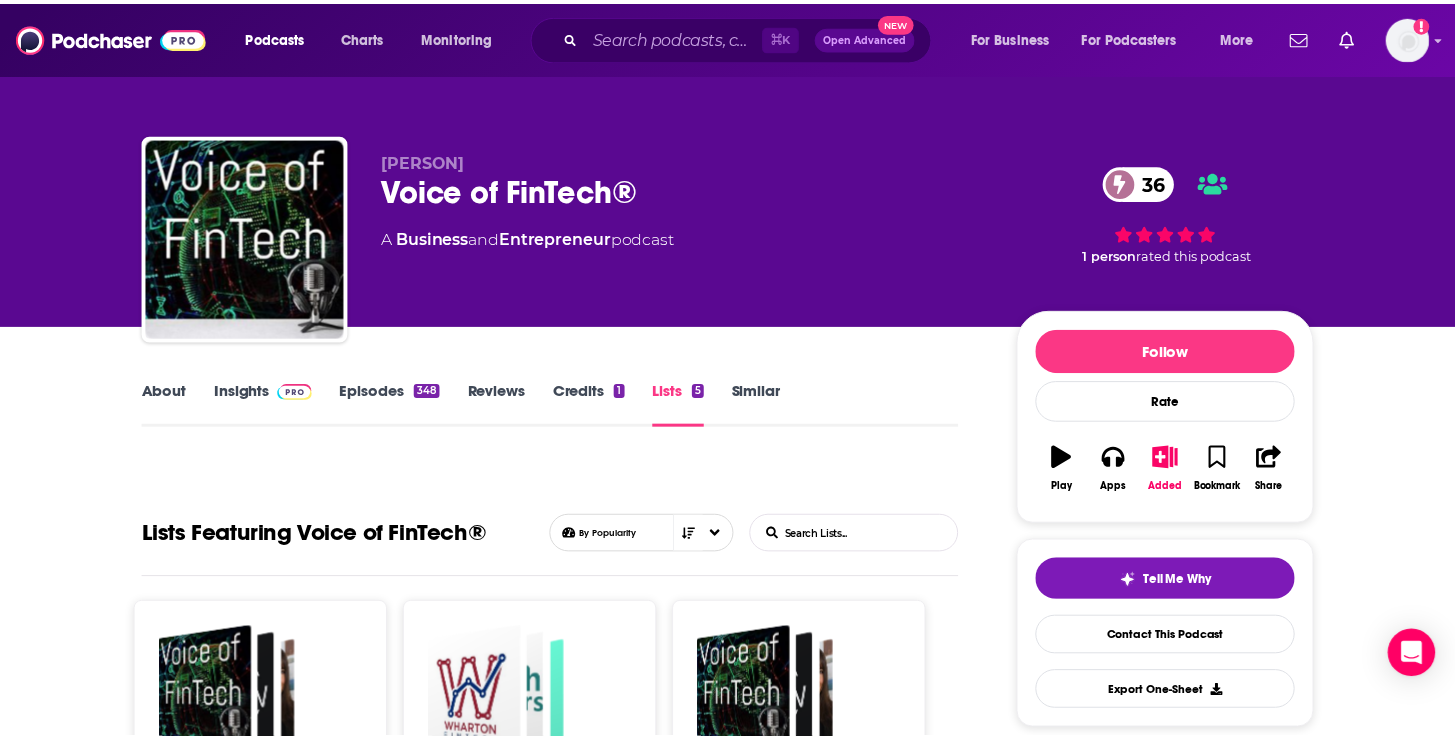 scroll, scrollTop: 1182, scrollLeft: 0, axis: vertical 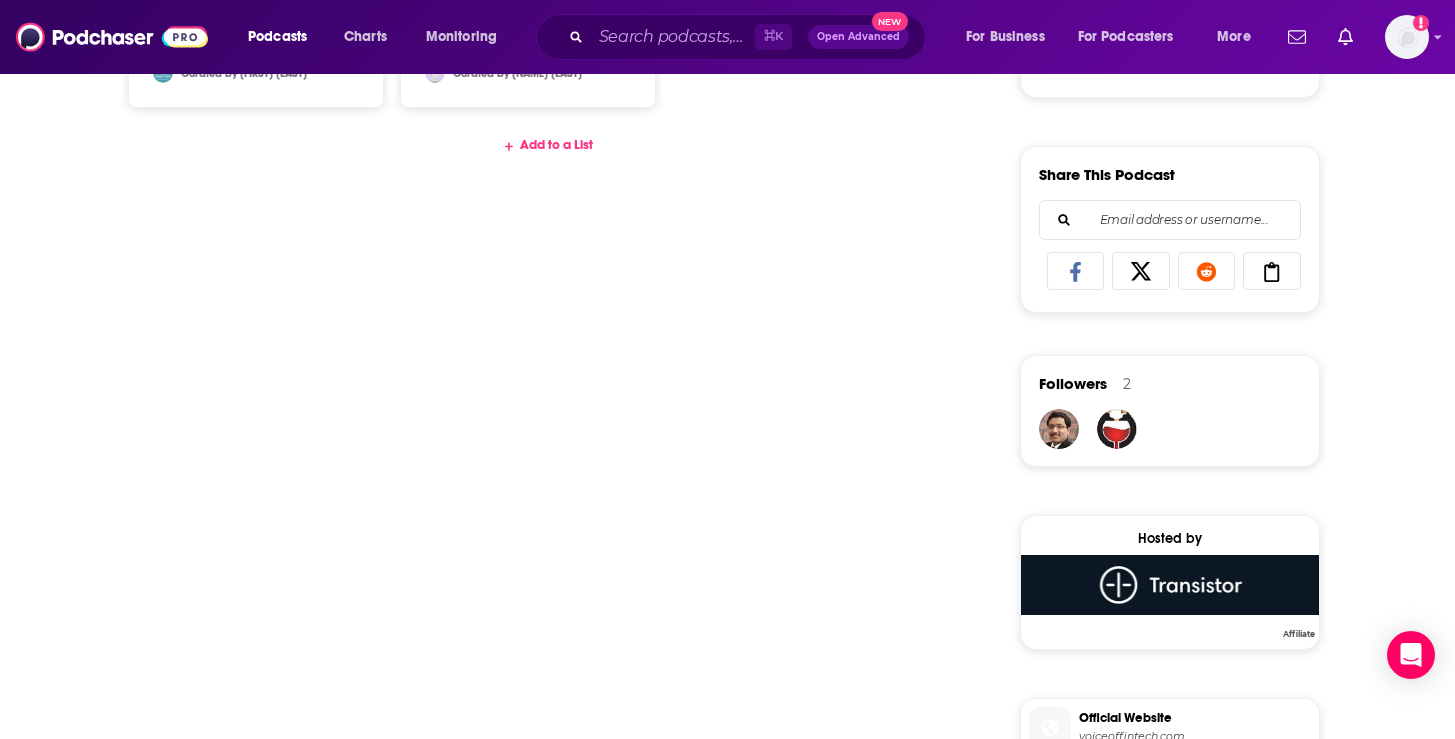 click on "Add to a List" at bounding box center [548, 145] 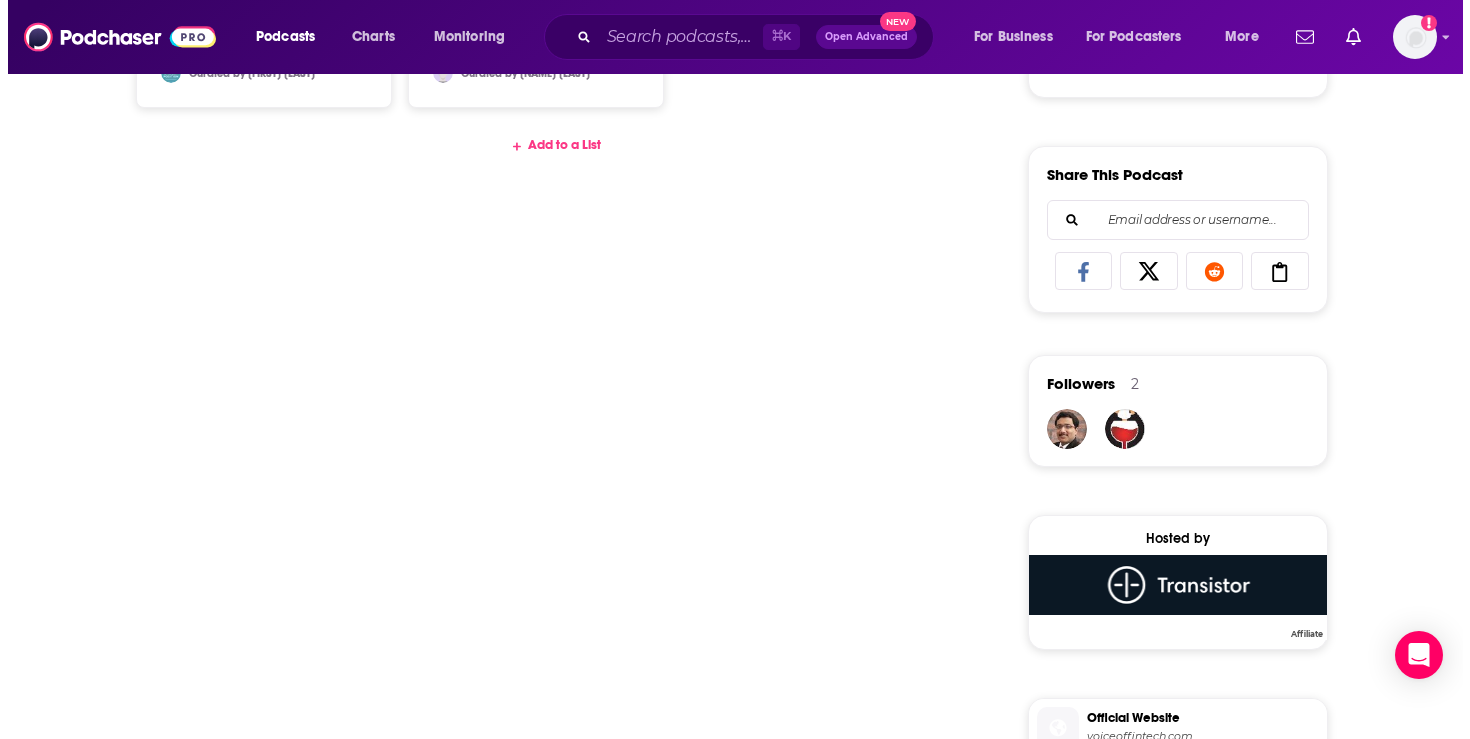 scroll, scrollTop: 0, scrollLeft: 0, axis: both 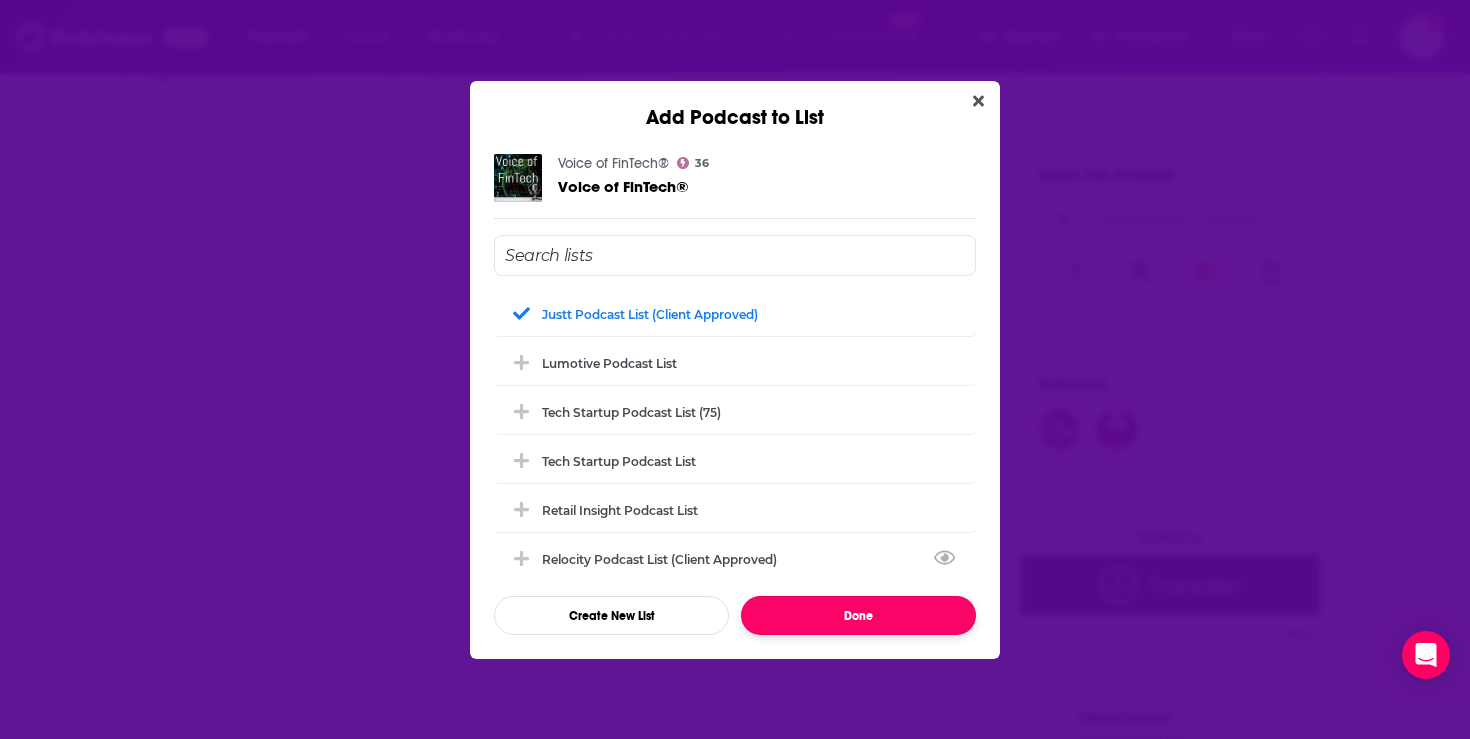 click on "Done" at bounding box center [858, 615] 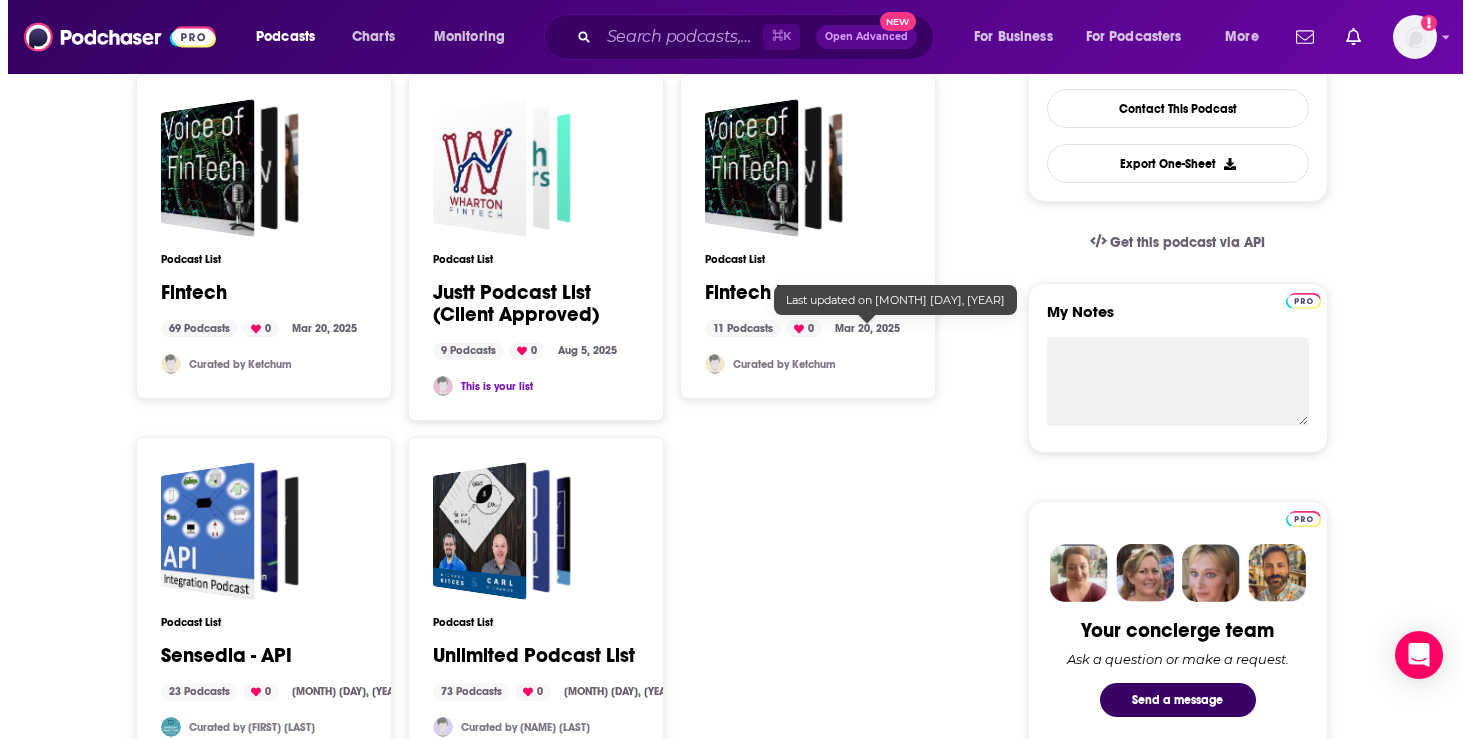 scroll, scrollTop: 0, scrollLeft: 0, axis: both 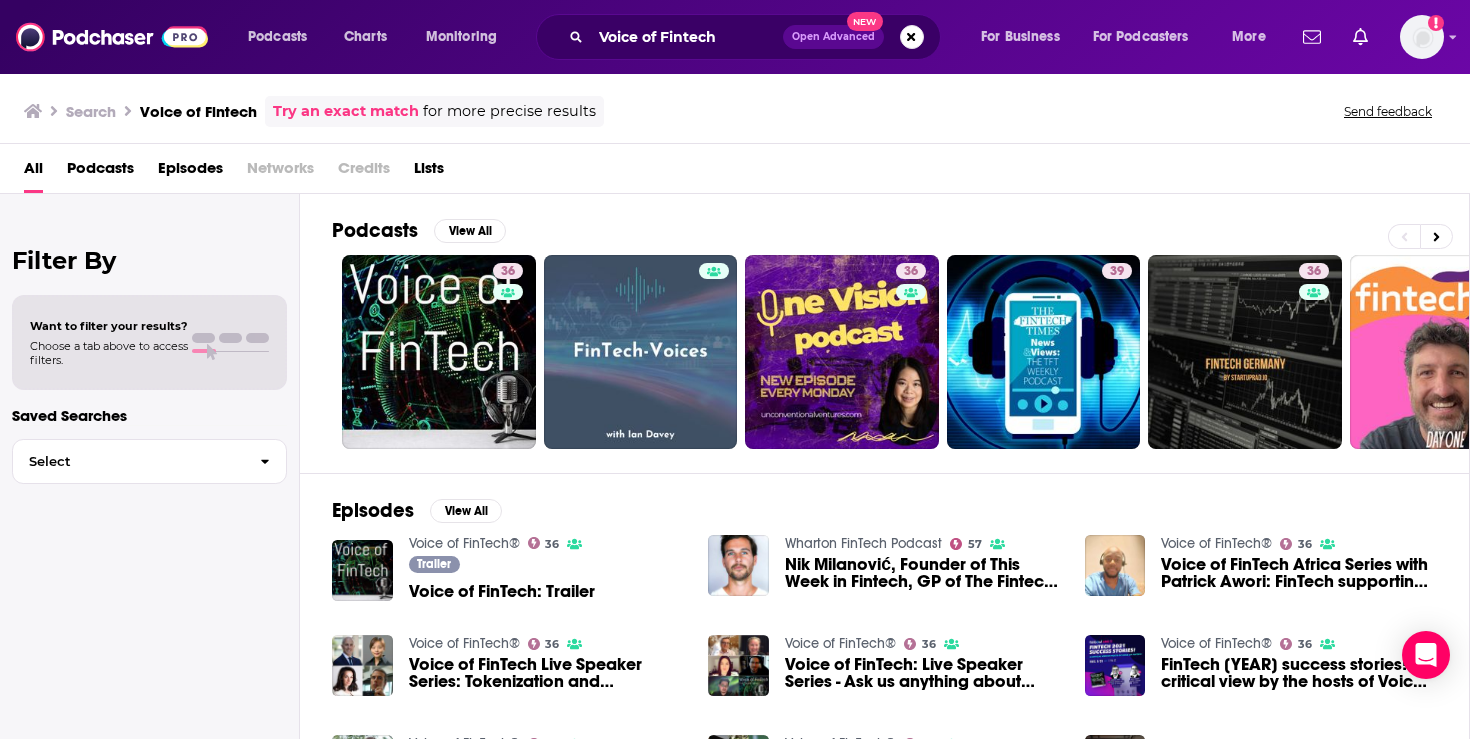 type 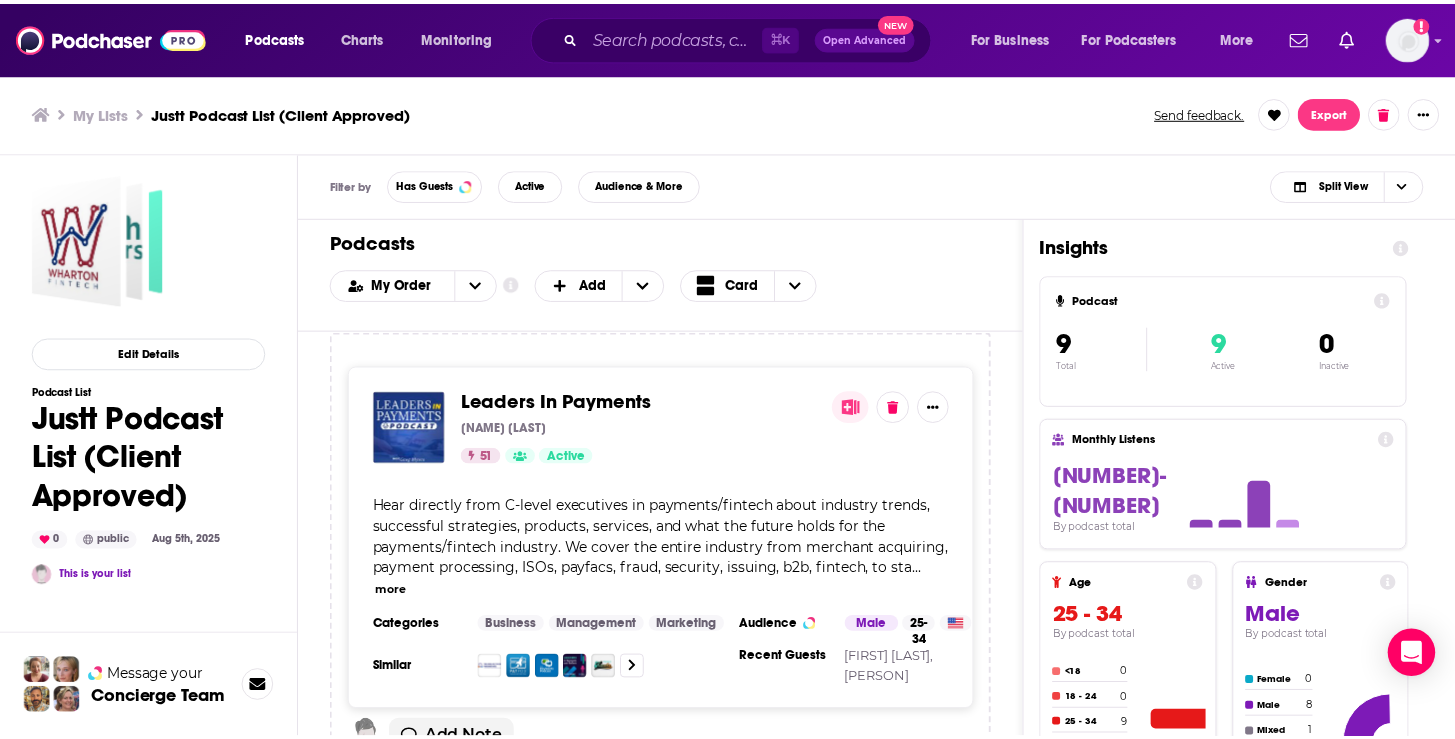 scroll, scrollTop: 1875, scrollLeft: 0, axis: vertical 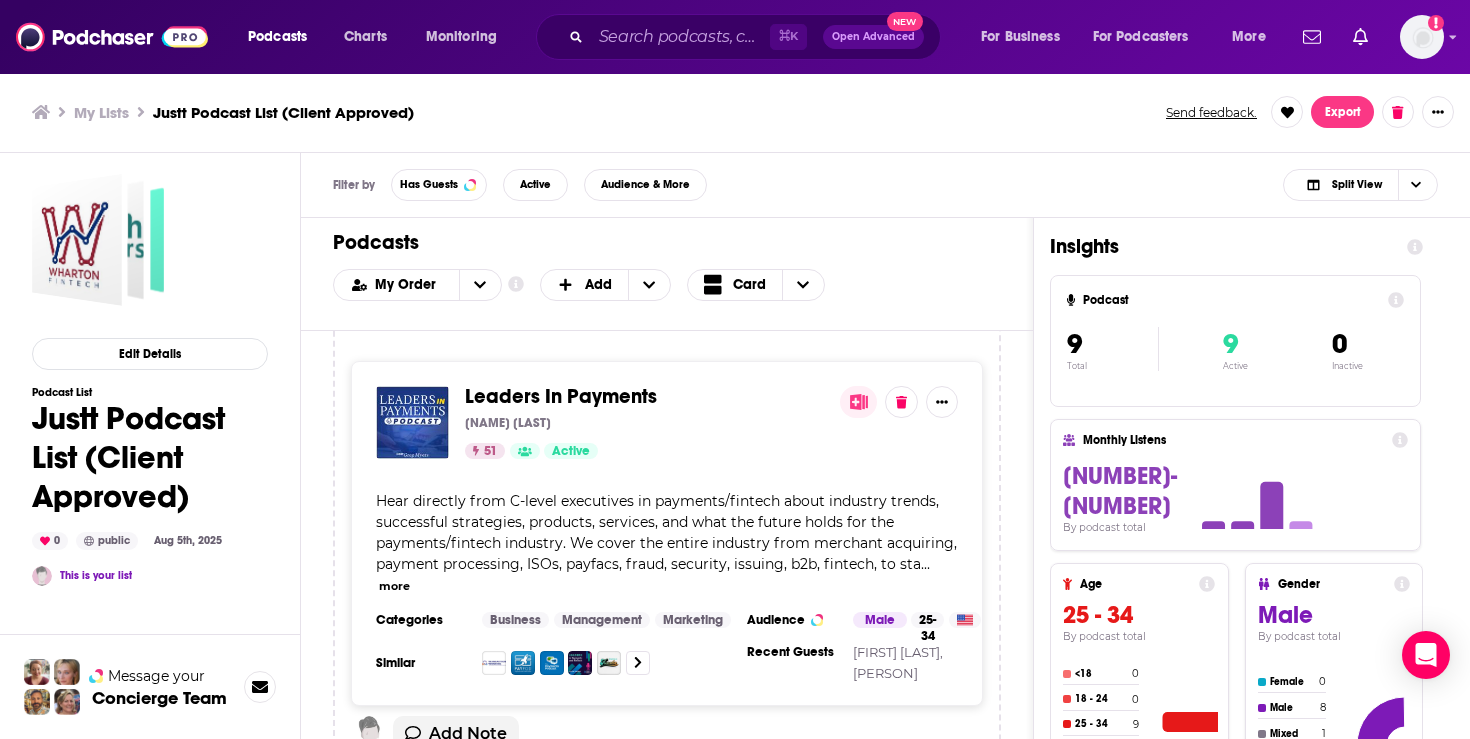 click on "Leaders In Payments" at bounding box center [561, 396] 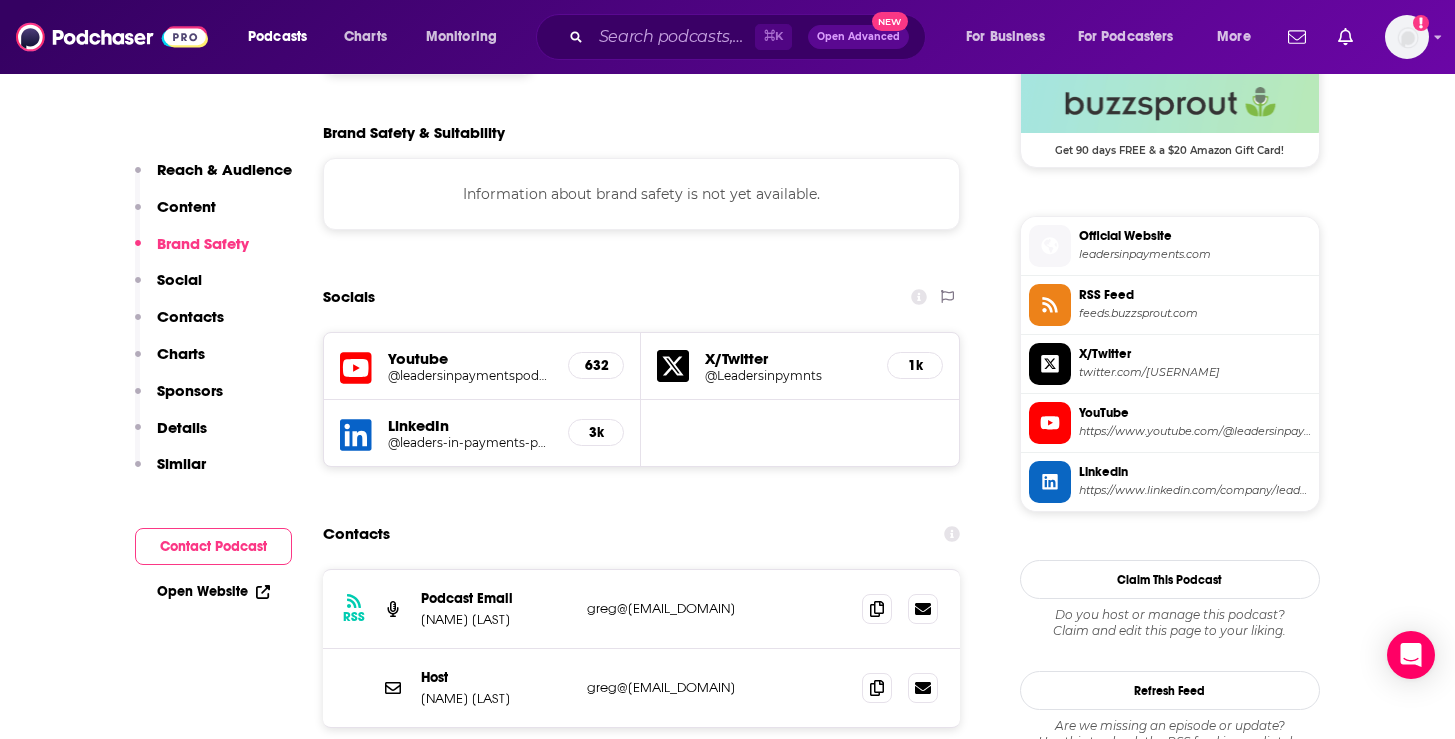 scroll, scrollTop: 1933, scrollLeft: 0, axis: vertical 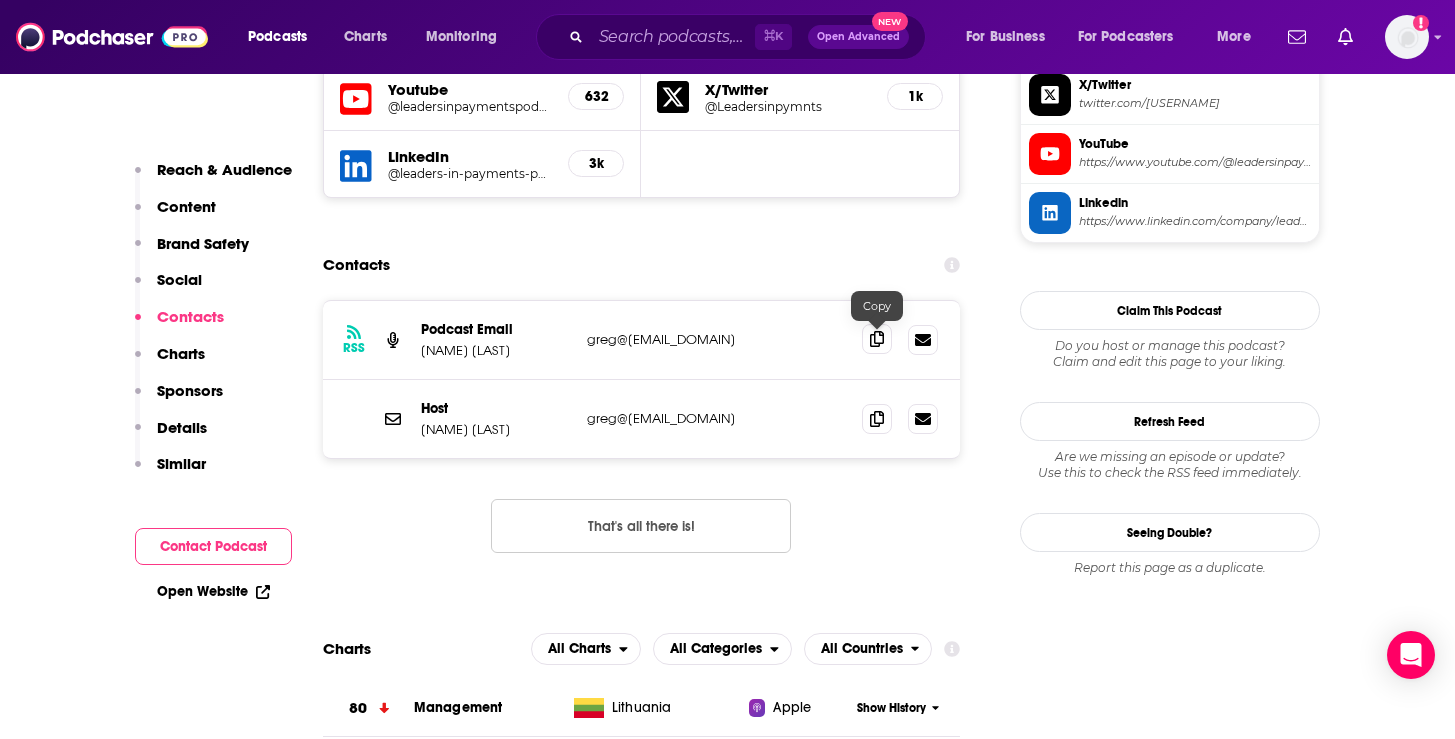 click 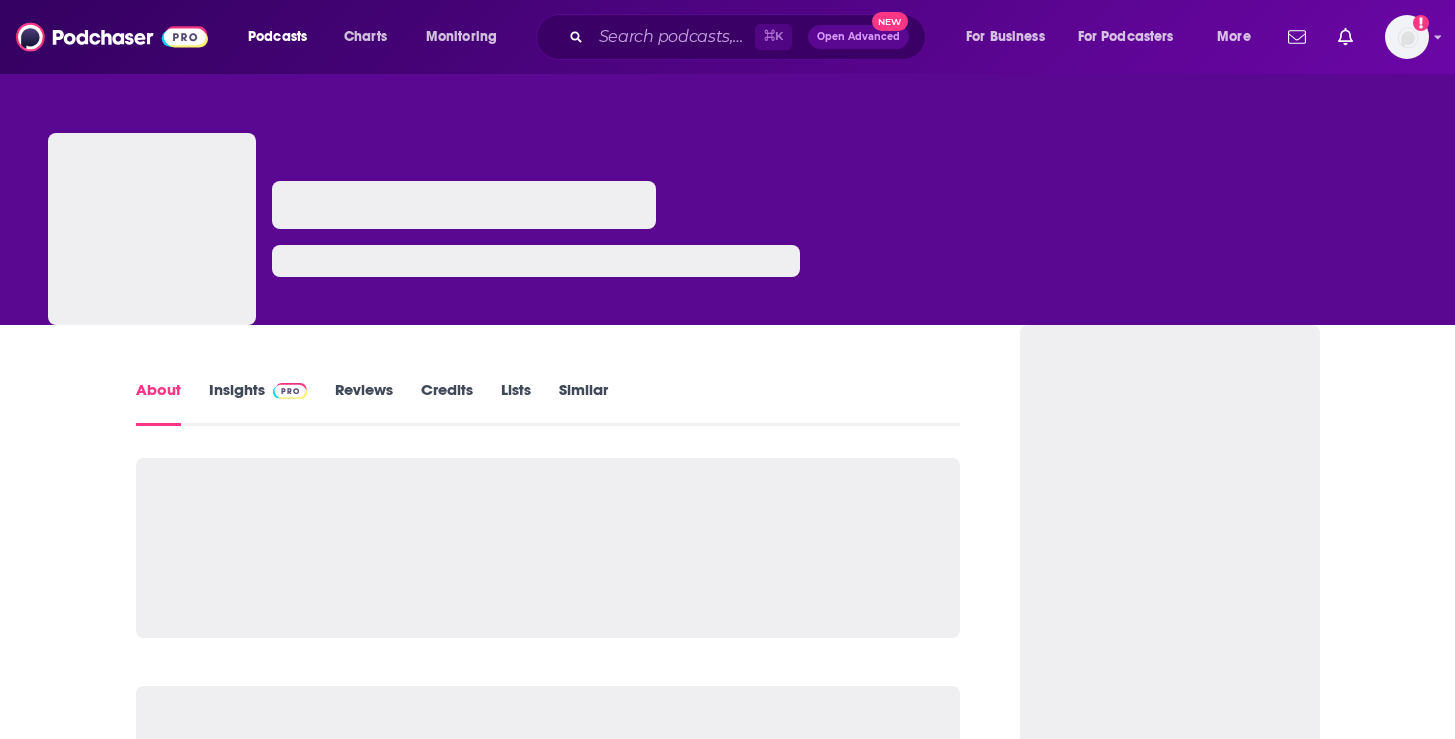 scroll, scrollTop: 0, scrollLeft: 0, axis: both 